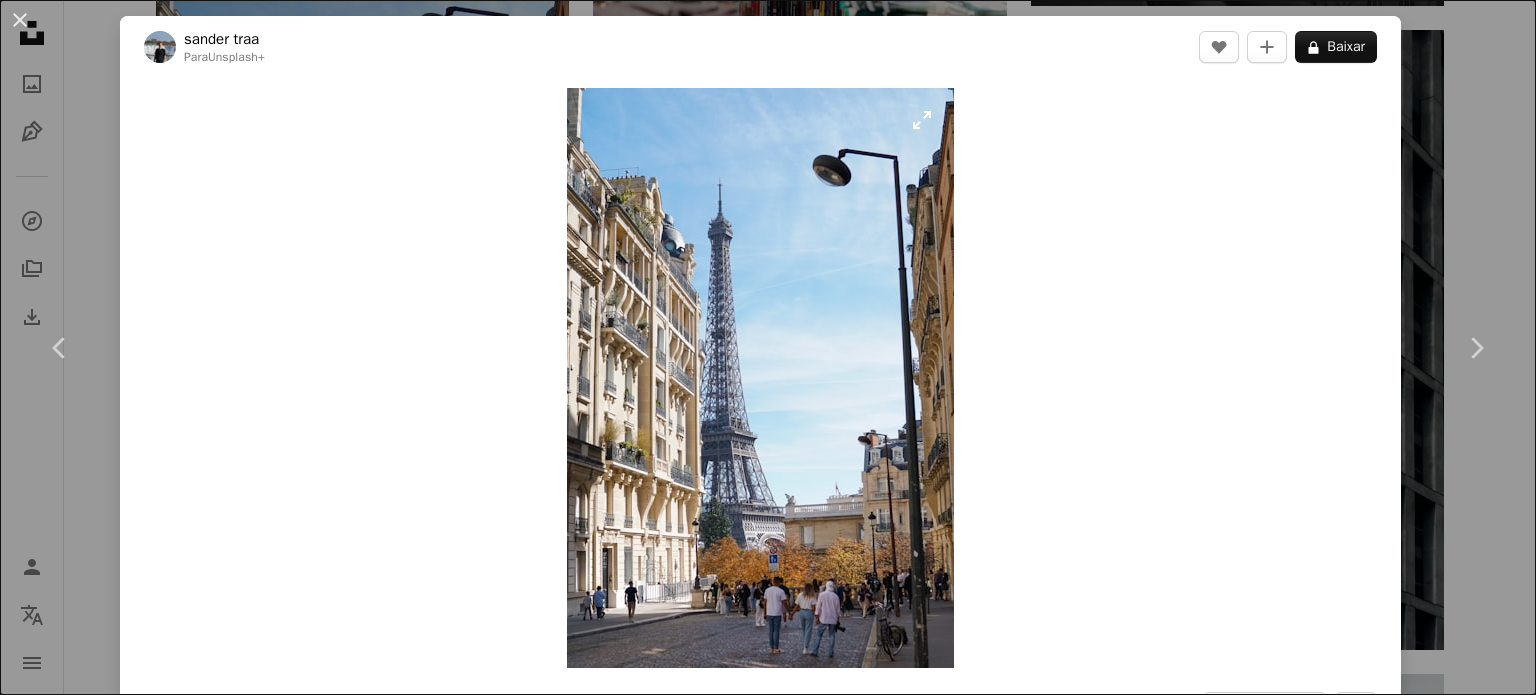 scroll, scrollTop: 3200, scrollLeft: 0, axis: vertical 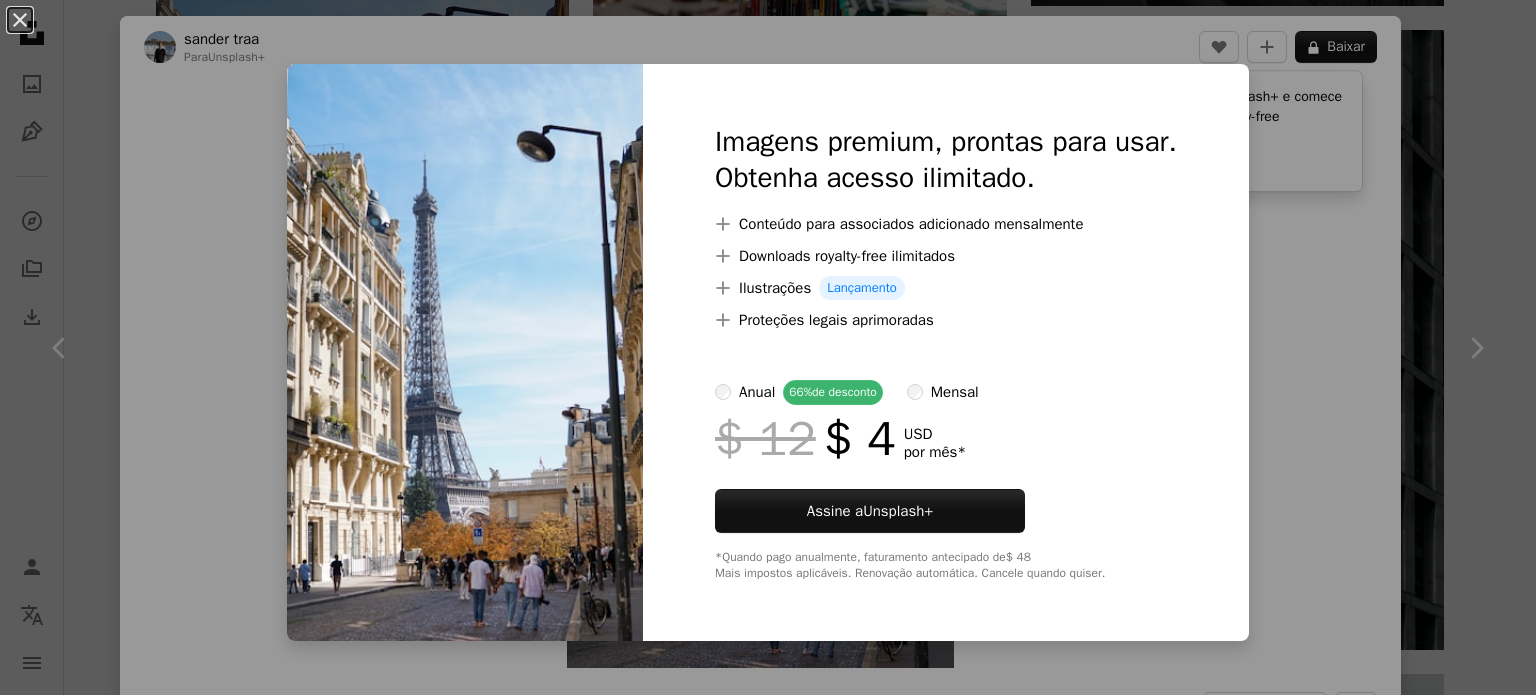 click on "An X shape Imagens premium, prontas para usar. Obtenha acesso ilimitado. A plus sign Conteúdo para associados adicionado mensalmente A plus sign Downloads royalty-free ilimitados A plus sign Ilustrações  Lançamento A plus sign Proteções legais aprimoradas anual 66%  de desconto mensal $ 12   $ 4 USD por mês * Assine a  Unsplash+ *Quando pago anualmente, faturamento antecipado de  $ 48 Mais impostos aplicáveis. Renovação automática. Cancele quando quiser." at bounding box center [768, 347] 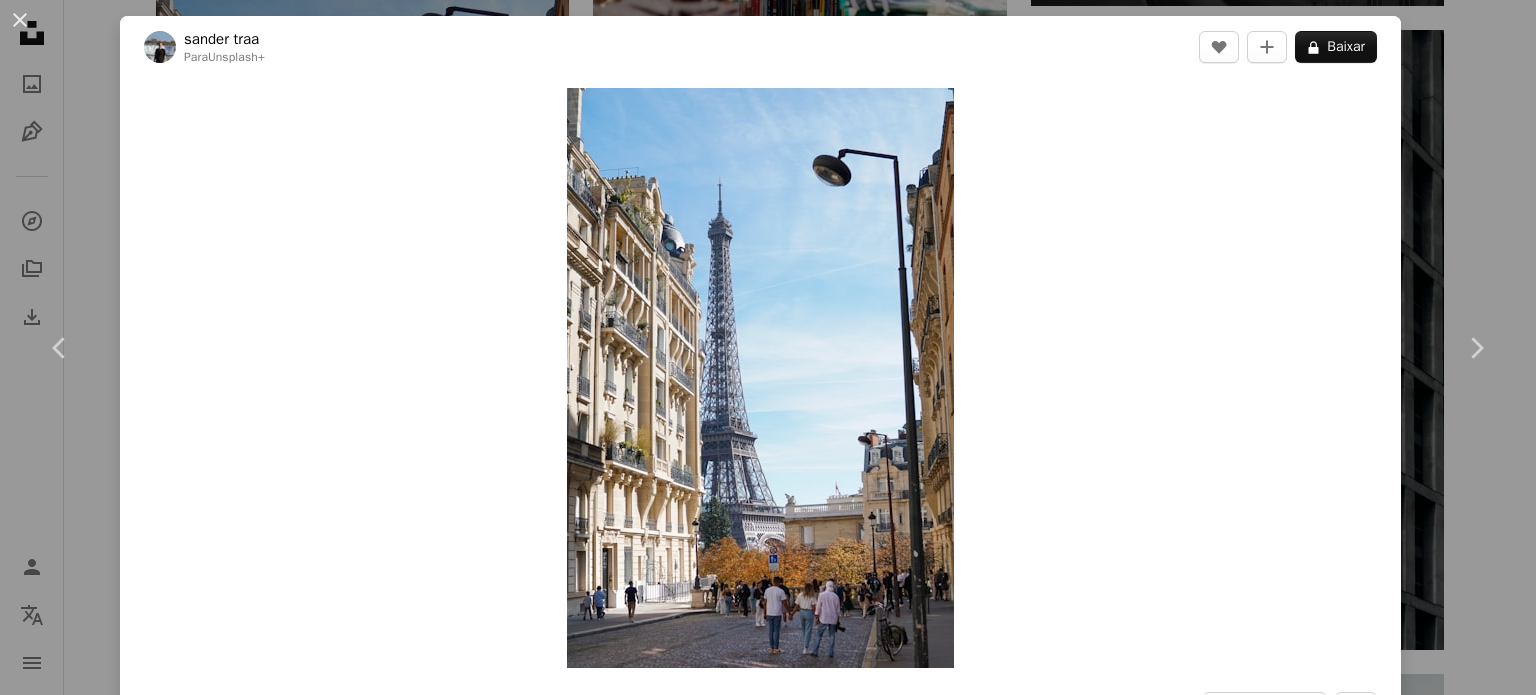 type 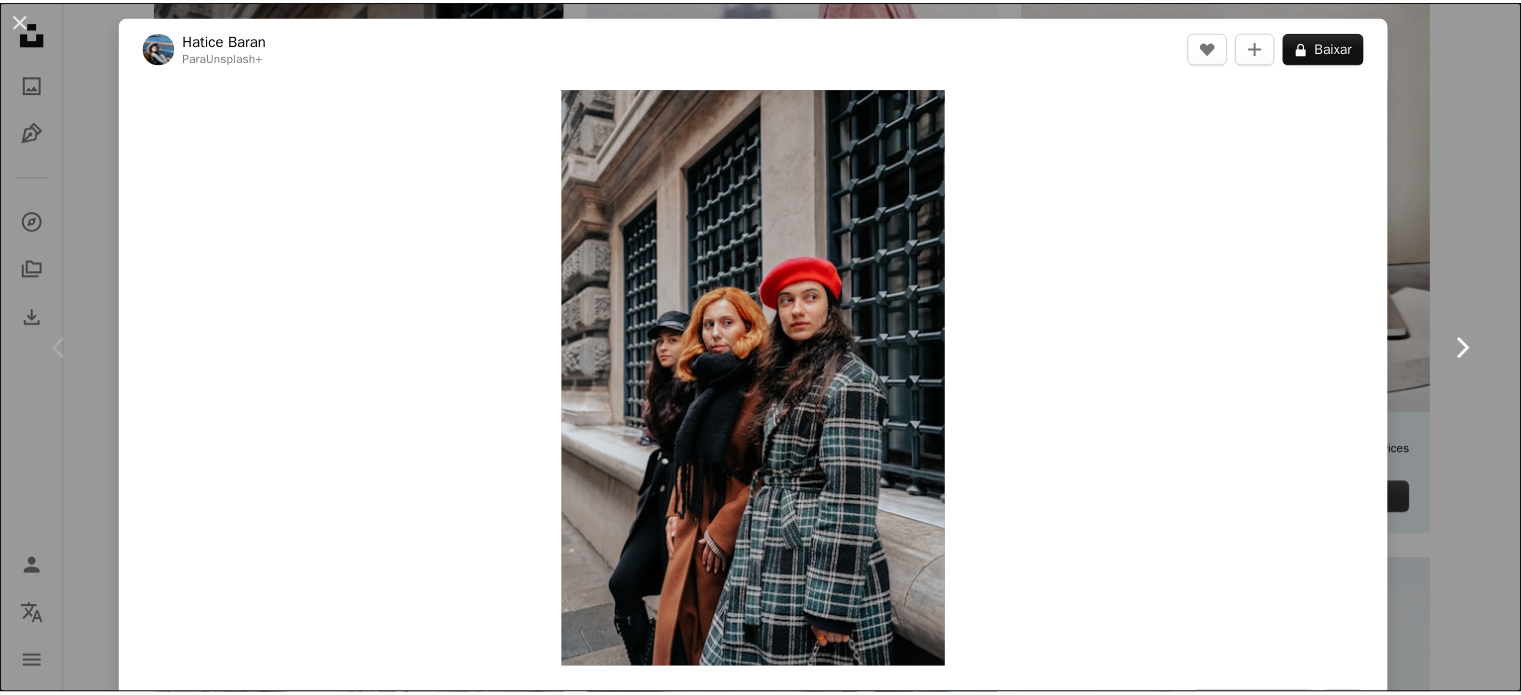 scroll, scrollTop: 500, scrollLeft: 0, axis: vertical 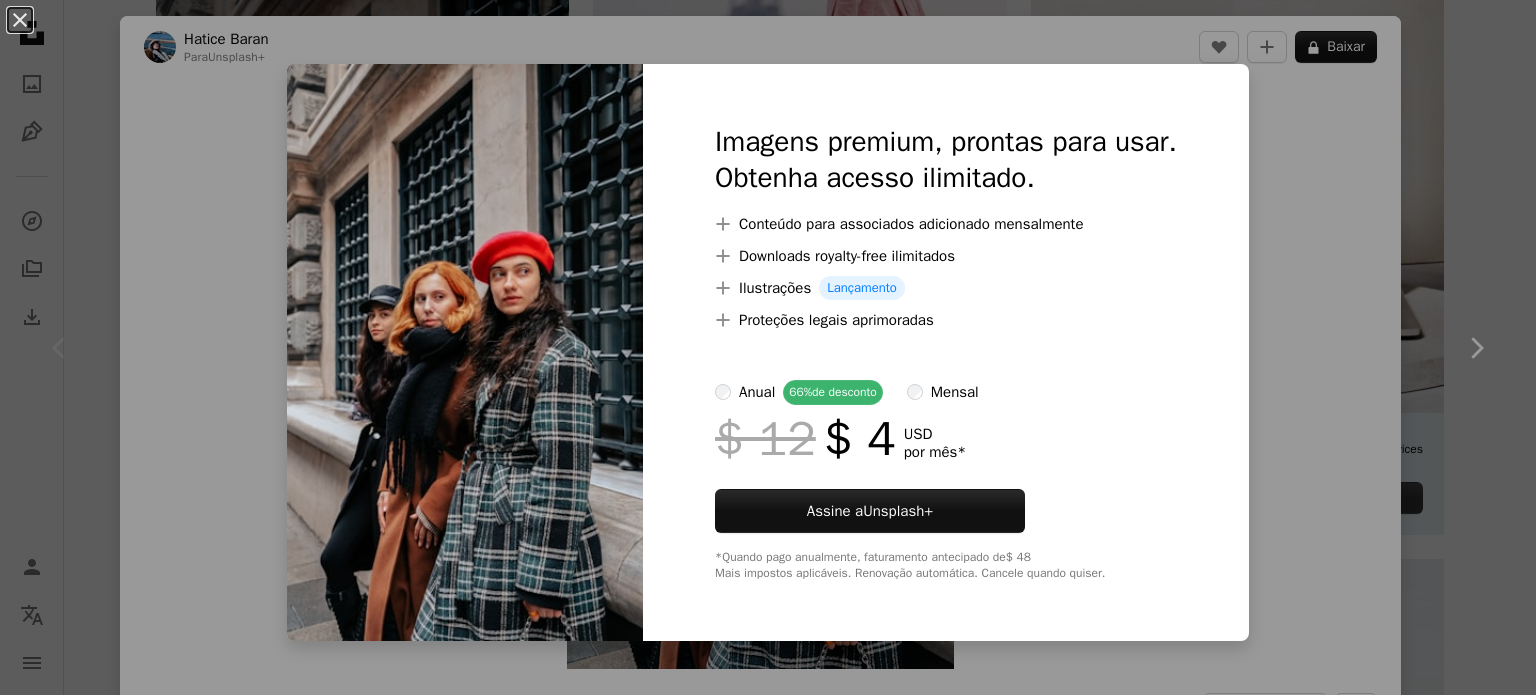 click on "An X shape Imagens premium, prontas para usar. Obtenha acesso ilimitado. A plus sign Conteúdo para associados adicionado mensalmente A plus sign Downloads royalty-free ilimitados A plus sign Ilustrações  Lançamento A plus sign Proteções legais aprimoradas anual 66%  de desconto mensal $ 12   $ 4 USD por mês * Assine a  Unsplash+ *Quando pago anualmente, faturamento antecipado de  $ 48 Mais impostos aplicáveis. Renovação automática. Cancele quando quiser." at bounding box center (768, 347) 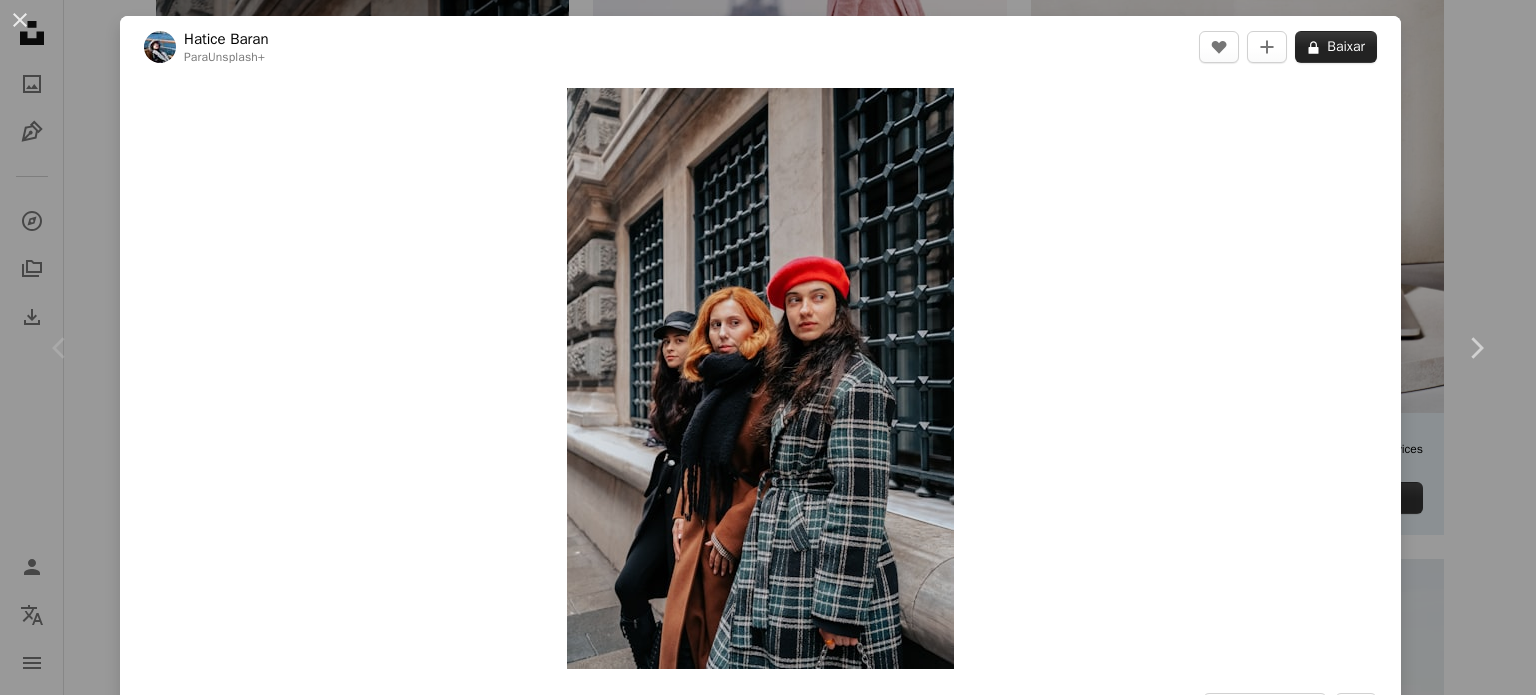 click on "A lock Baixar" at bounding box center [1336, 47] 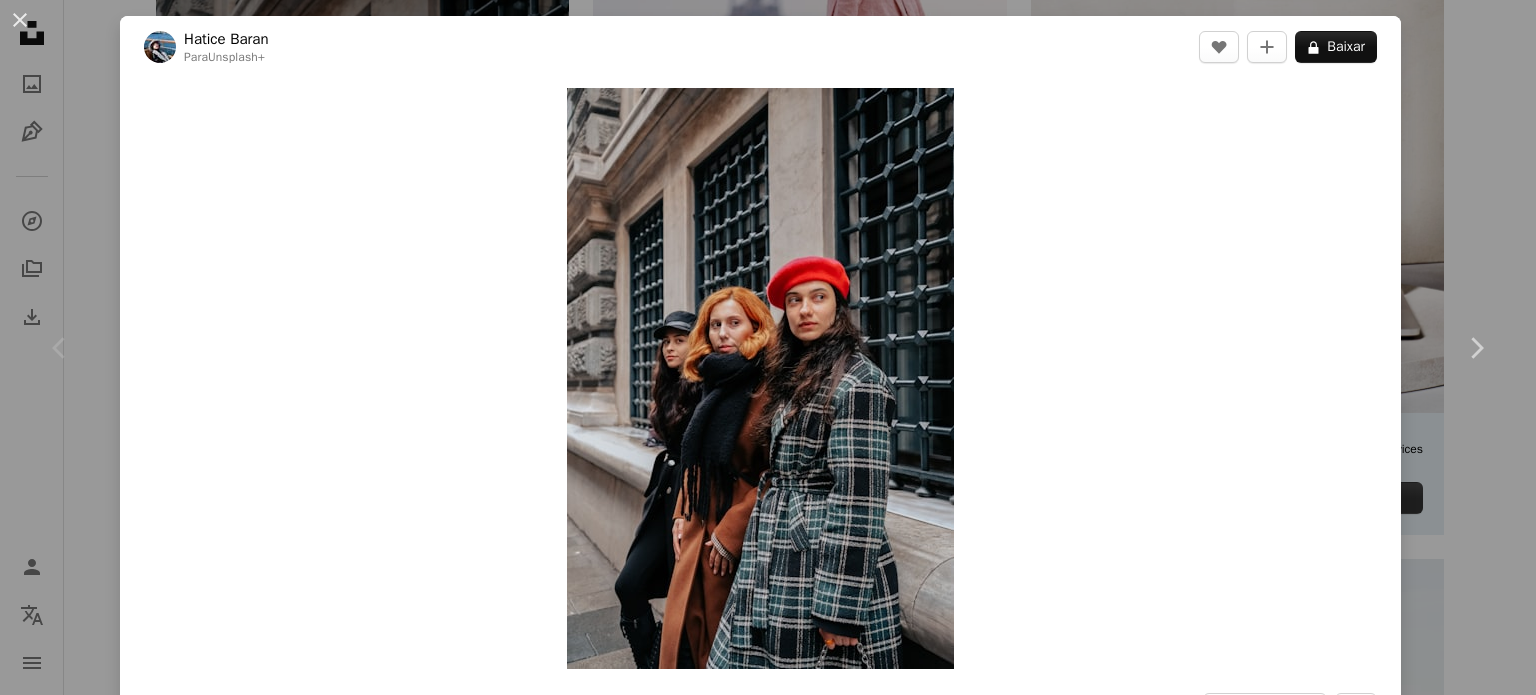 click on "An X shape Imagens premium, prontas para usar. Obtenha acesso ilimitado. A plus sign Conteúdo para associados adicionado mensalmente A plus sign Downloads royalty-free ilimitados A plus sign Ilustrações  Lançamento A plus sign Proteções legais aprimoradas anual 66%  de desconto mensal $ 12   $ 4 USD por mês * Assine a  Unsplash+ *Quando pago anualmente, faturamento antecipado de  $ 48 Mais impostos aplicáveis. Renovação automática. Cancele quando quiser." at bounding box center [768, 5316] 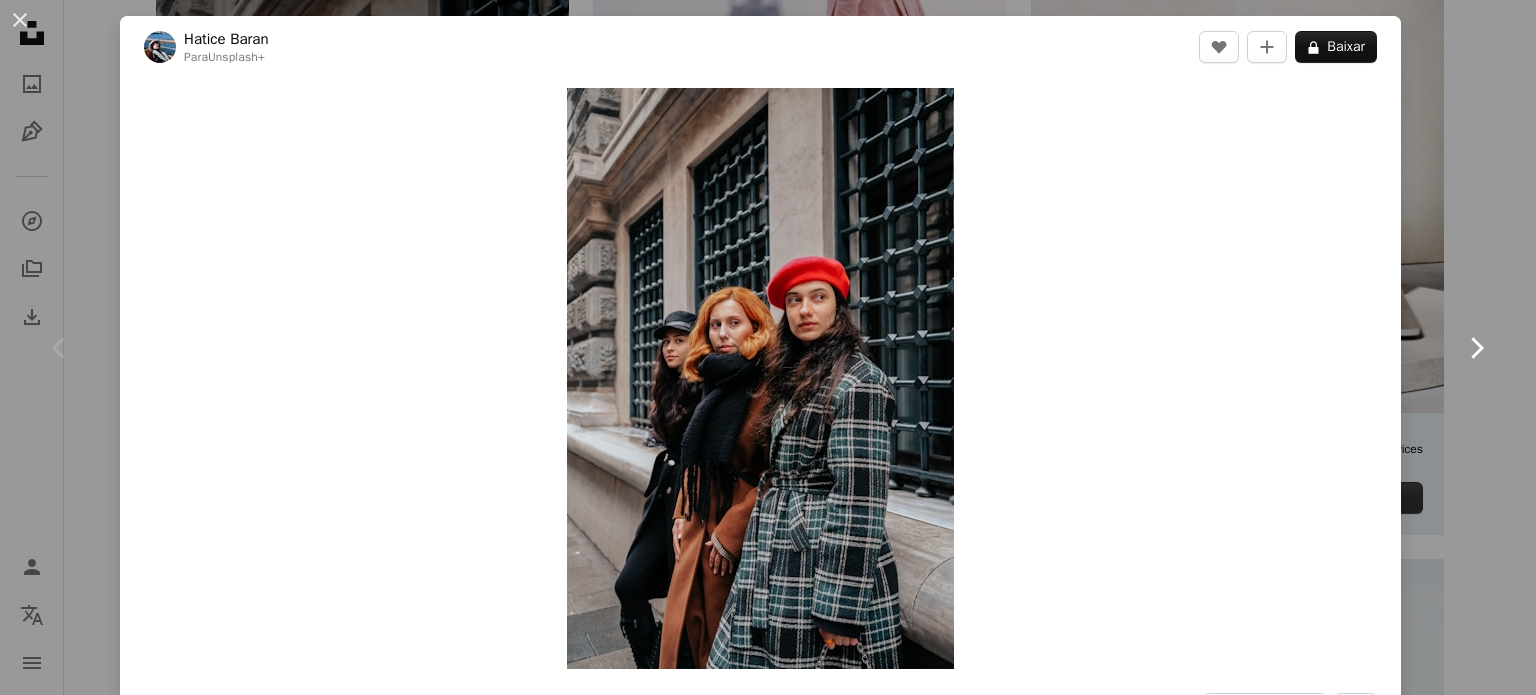 drag, startPoint x: 707, startPoint y: 387, endPoint x: 1464, endPoint y: 370, distance: 757.19086 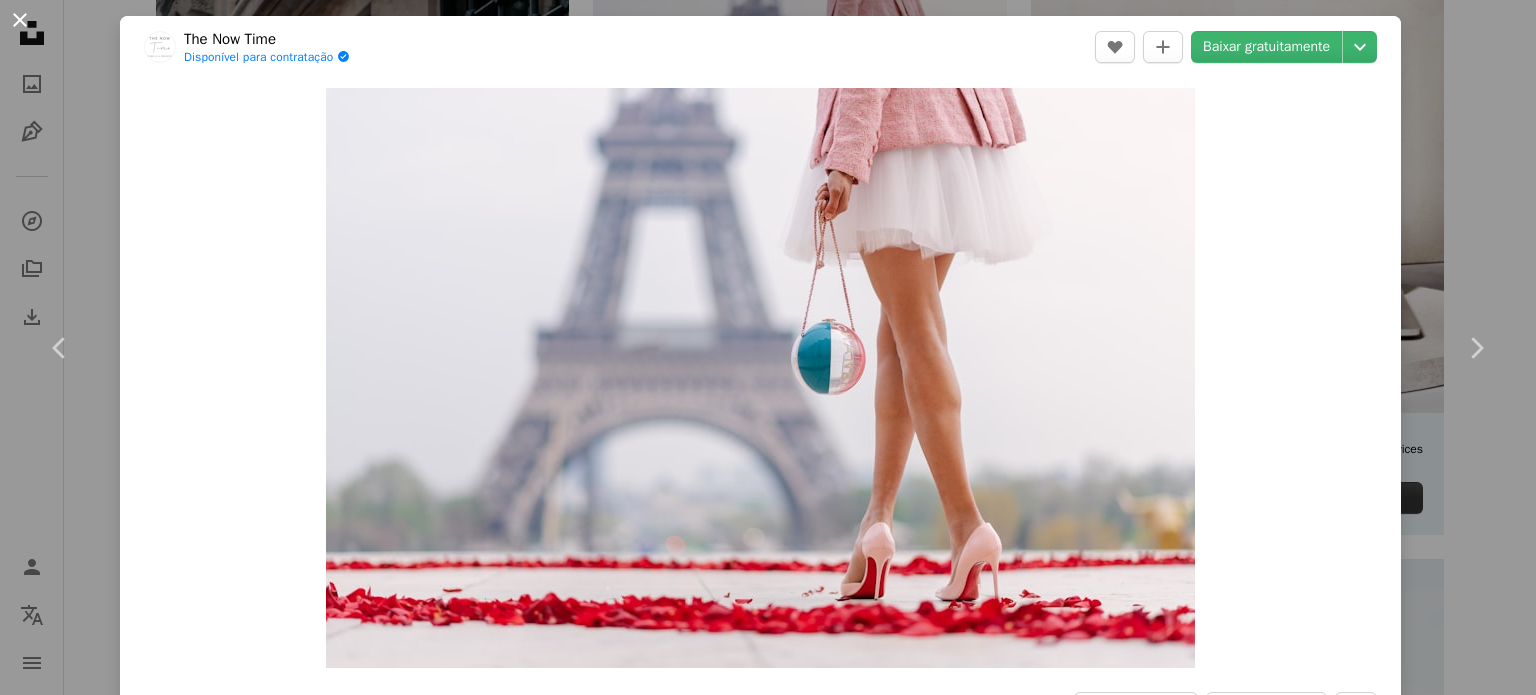 click on "An X shape" at bounding box center (20, 20) 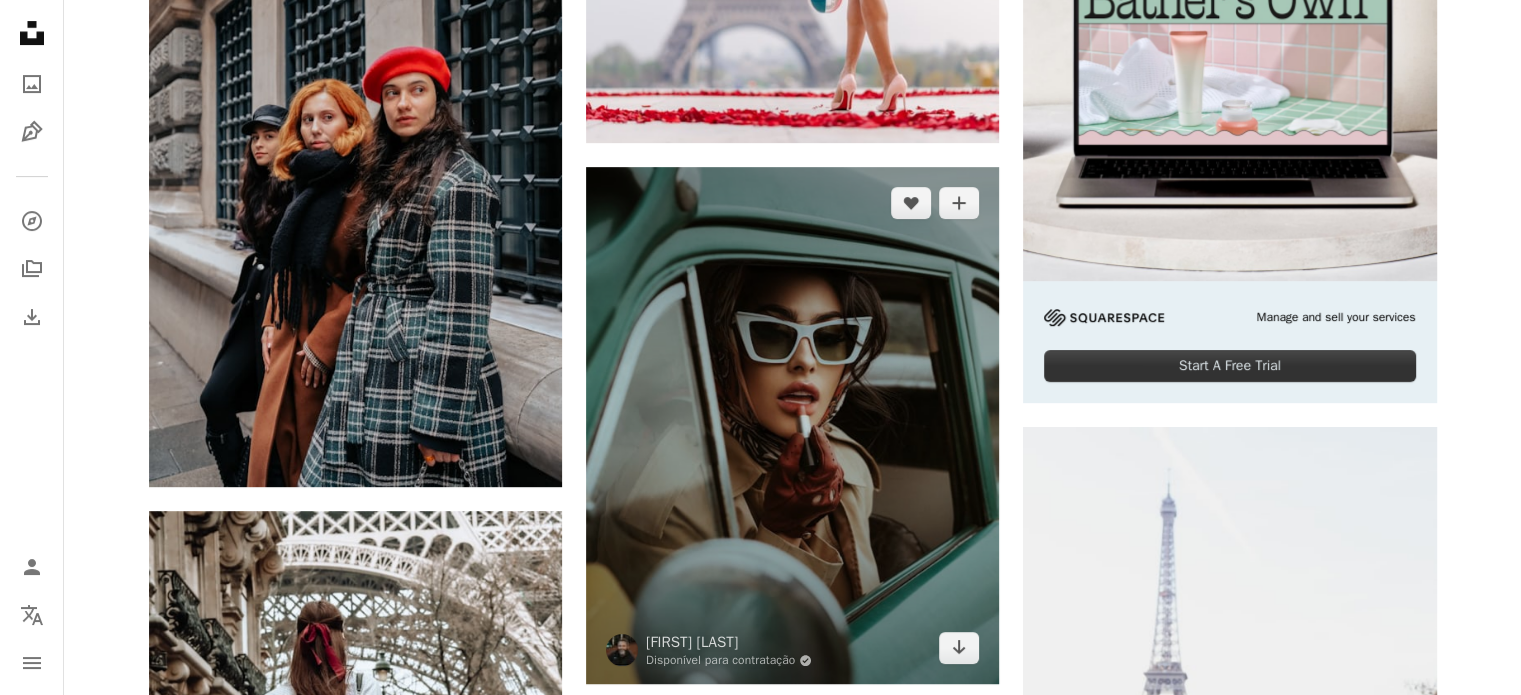 scroll, scrollTop: 700, scrollLeft: 0, axis: vertical 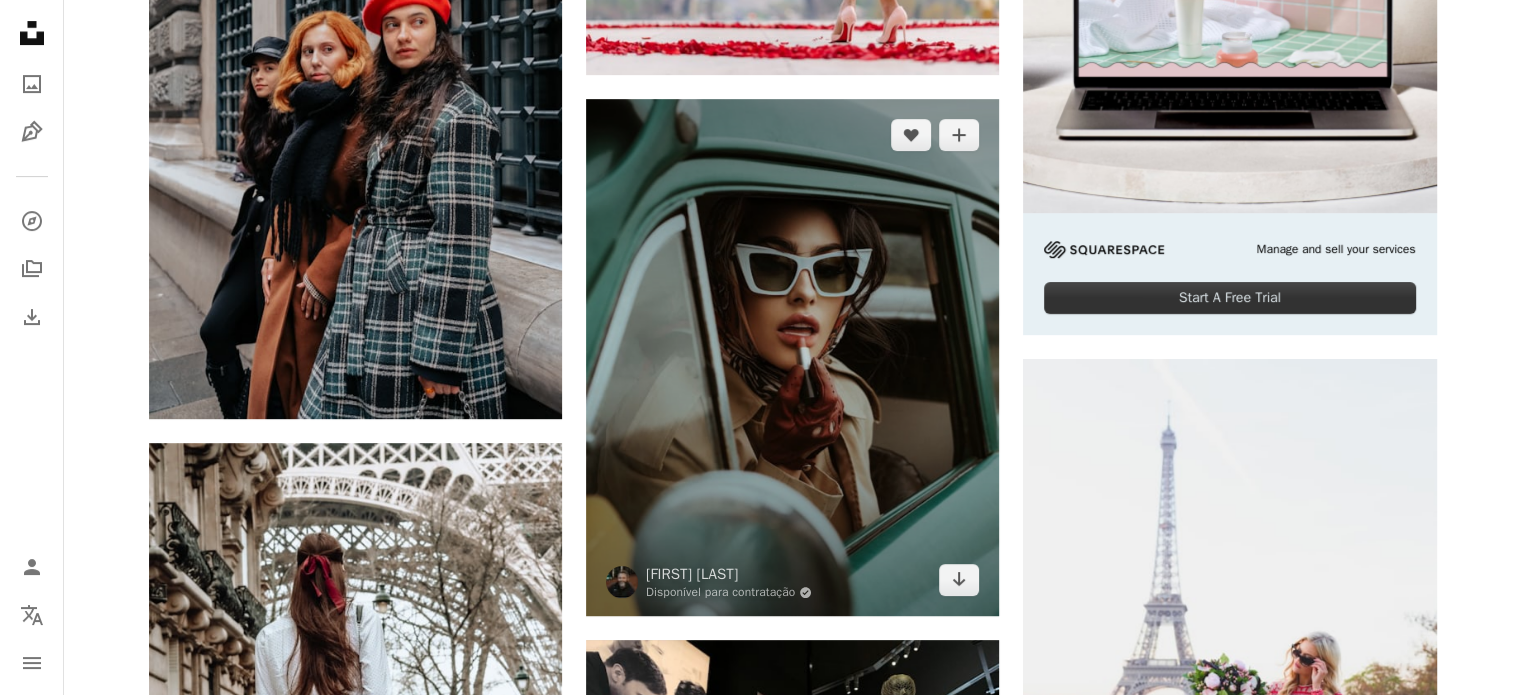 click at bounding box center [792, 357] 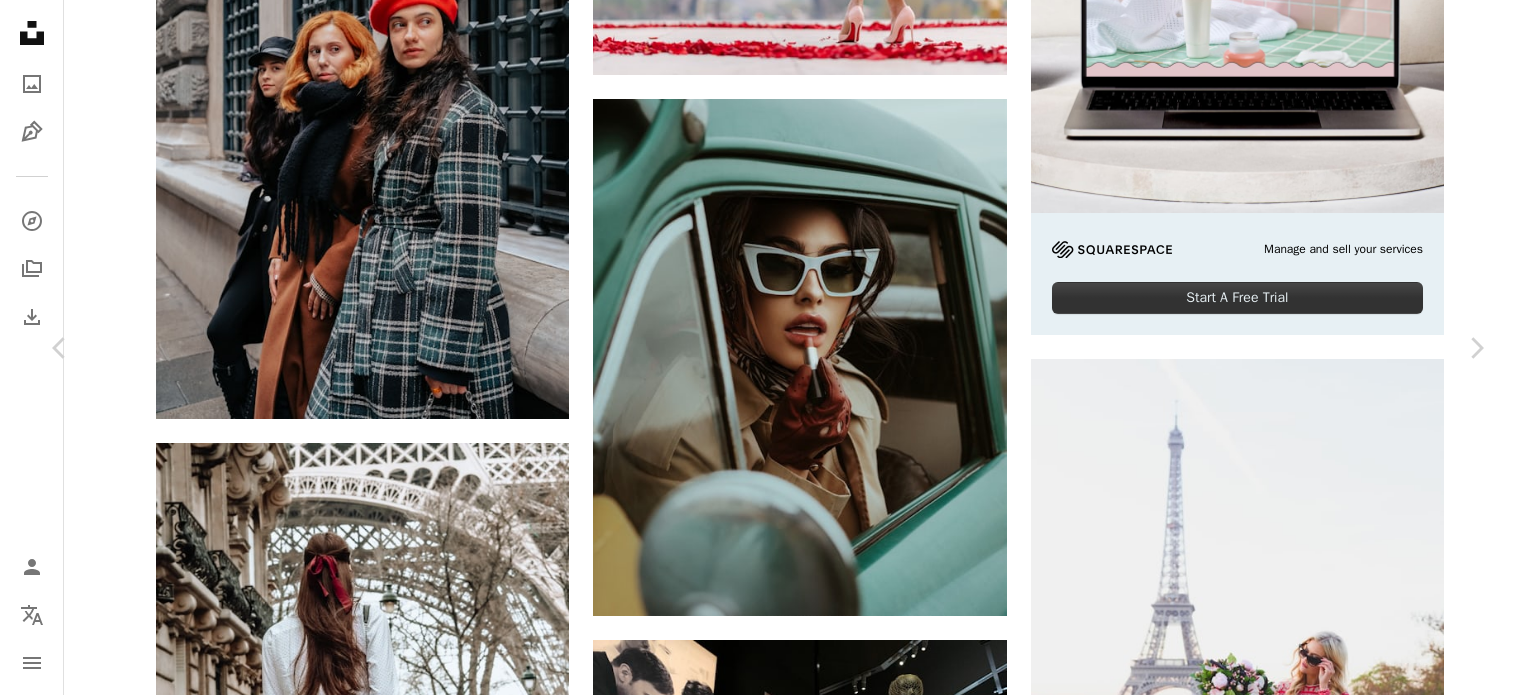 click on "Baixar gratuitamente" at bounding box center [1266, 4816] 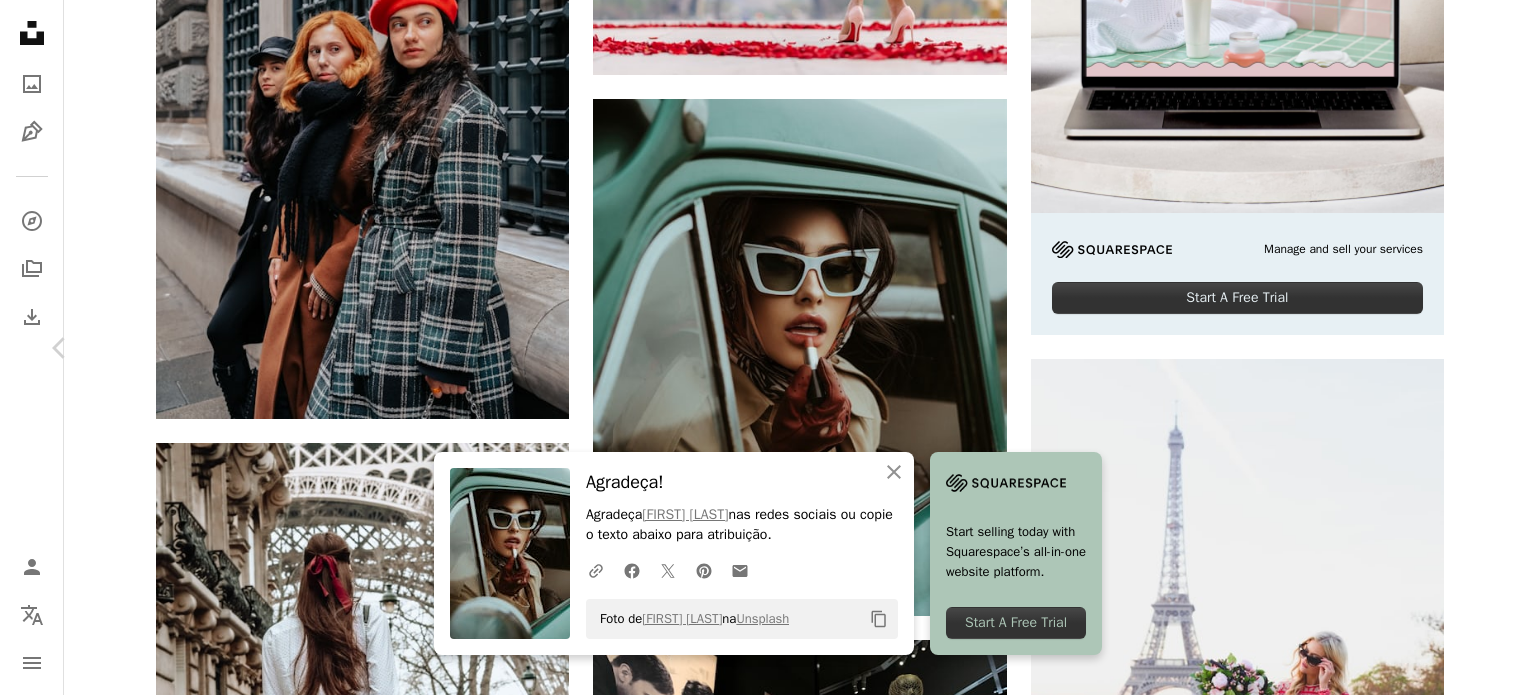 click on "Chevron right" 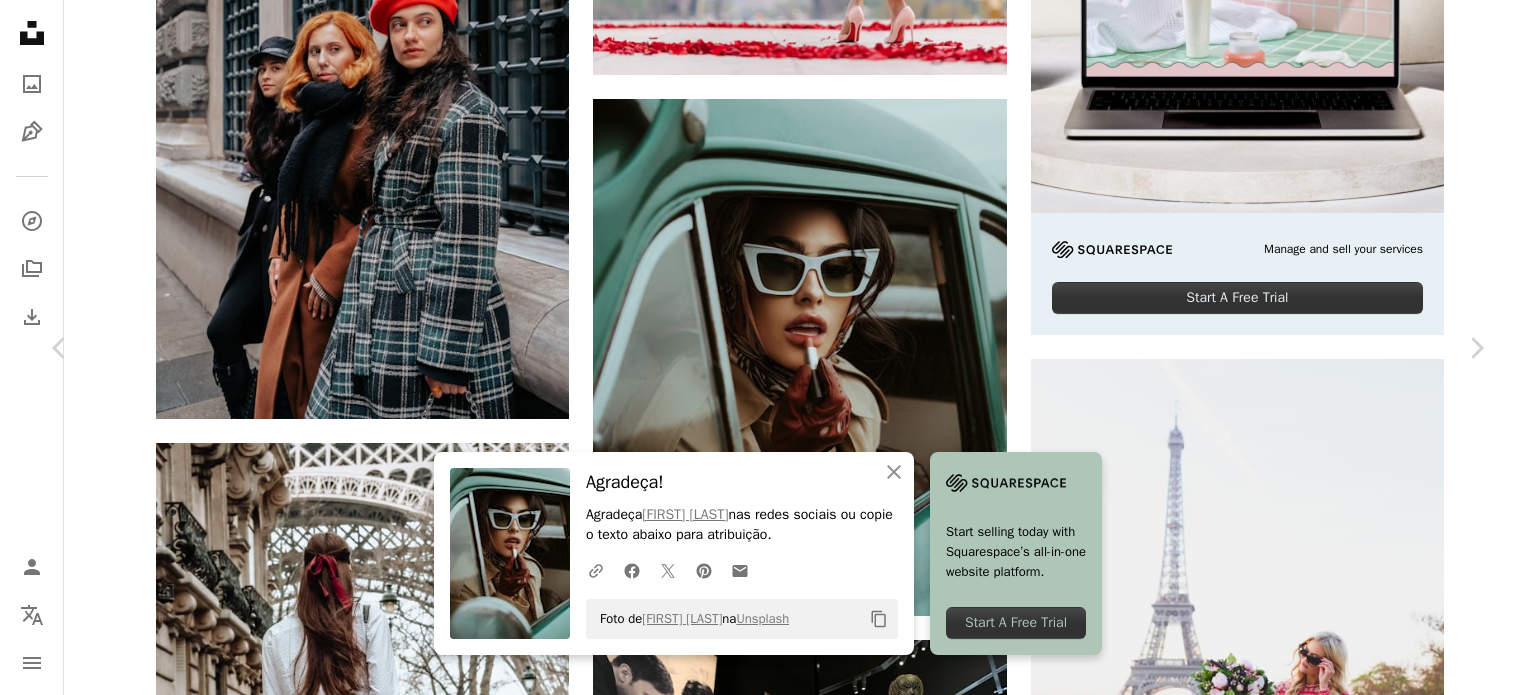click on "An X shape Chevron left Chevron right An X shape Fechar Agradeça! Agradeça  [FIRST] [LAST]  nas redes sociais ou copie o texto abaixo para atribuição. A URL sharing icon (chains) Facebook icon X (formerly Twitter) icon Pinterest icon An envelope Foto de  [FIRST] [LAST]  na  Unsplash
Copy content Start selling today with Squarespace’s all-in-one website platform. Start A Free Trial Getty Images Para  Unsplash+ A heart A plus sign A lock Baixar Zoom in ––– ––  –– ––– –––– –––– A forward-right arrow Compartilhar More Actions –––   – –––  – – ––  – ––––. ––– ––– ––––  –––– ––– ––– – –––– –––– ––– –––   –––– –––– Imagens relacionadas Plus sign for Unsplash+ A heart A plus sign [FIRST] [LAST] Para  Unsplash+ A lock Baixar Plus sign for Unsplash+ A heart A plus sign [FIRST] [LAST] Para  Unsplash+ A lock Baixar Plus sign for Unsplash+ A heart A plus sign Para" at bounding box center [768, 5116] 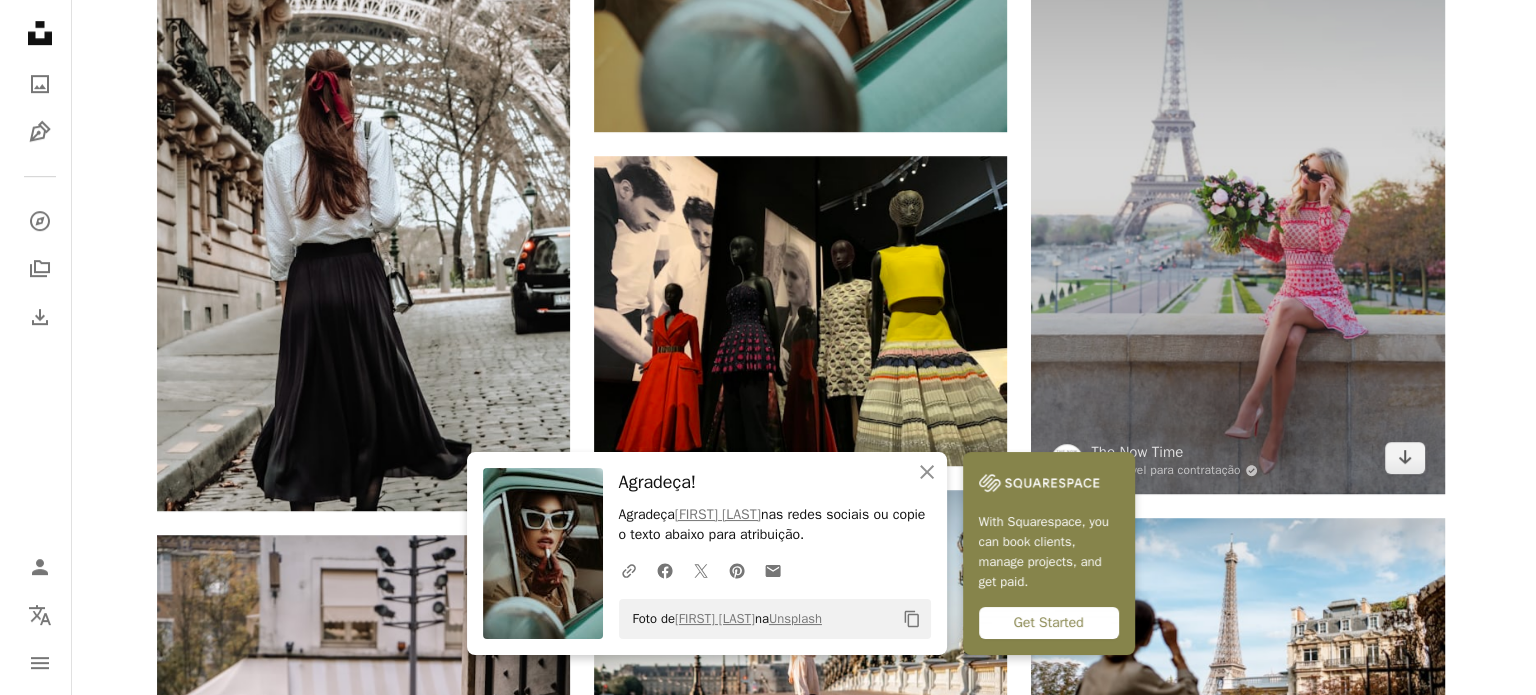 scroll, scrollTop: 1200, scrollLeft: 0, axis: vertical 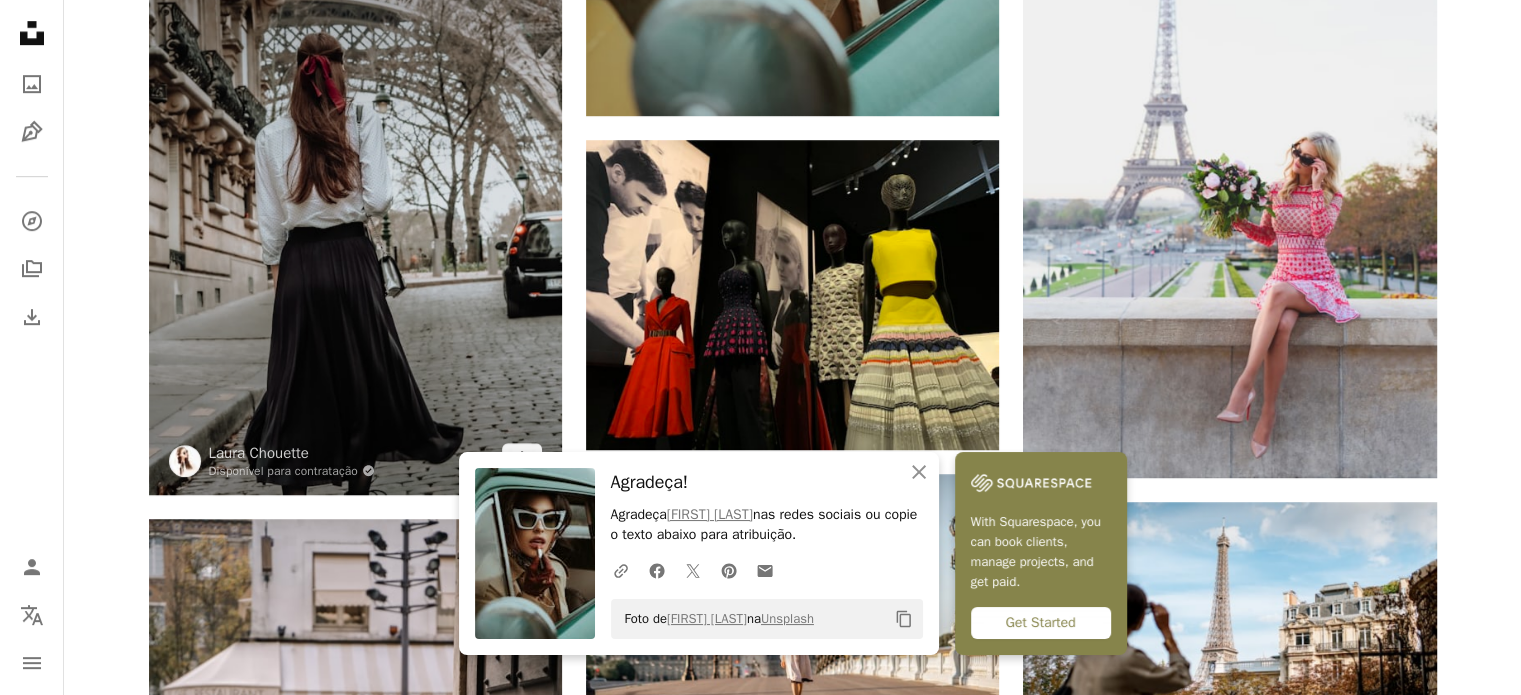click at bounding box center (355, 218) 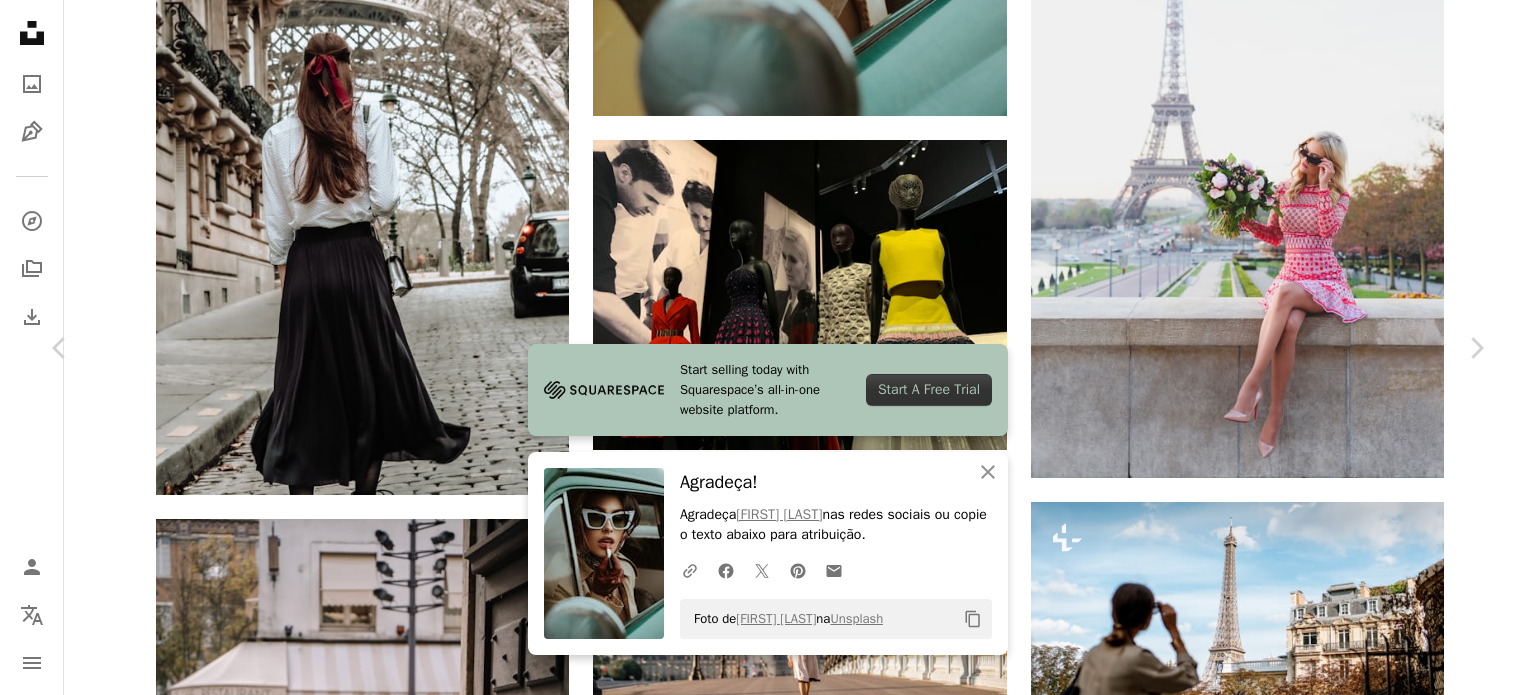 click on "Baixar gratuitamente" at bounding box center (1266, 4316) 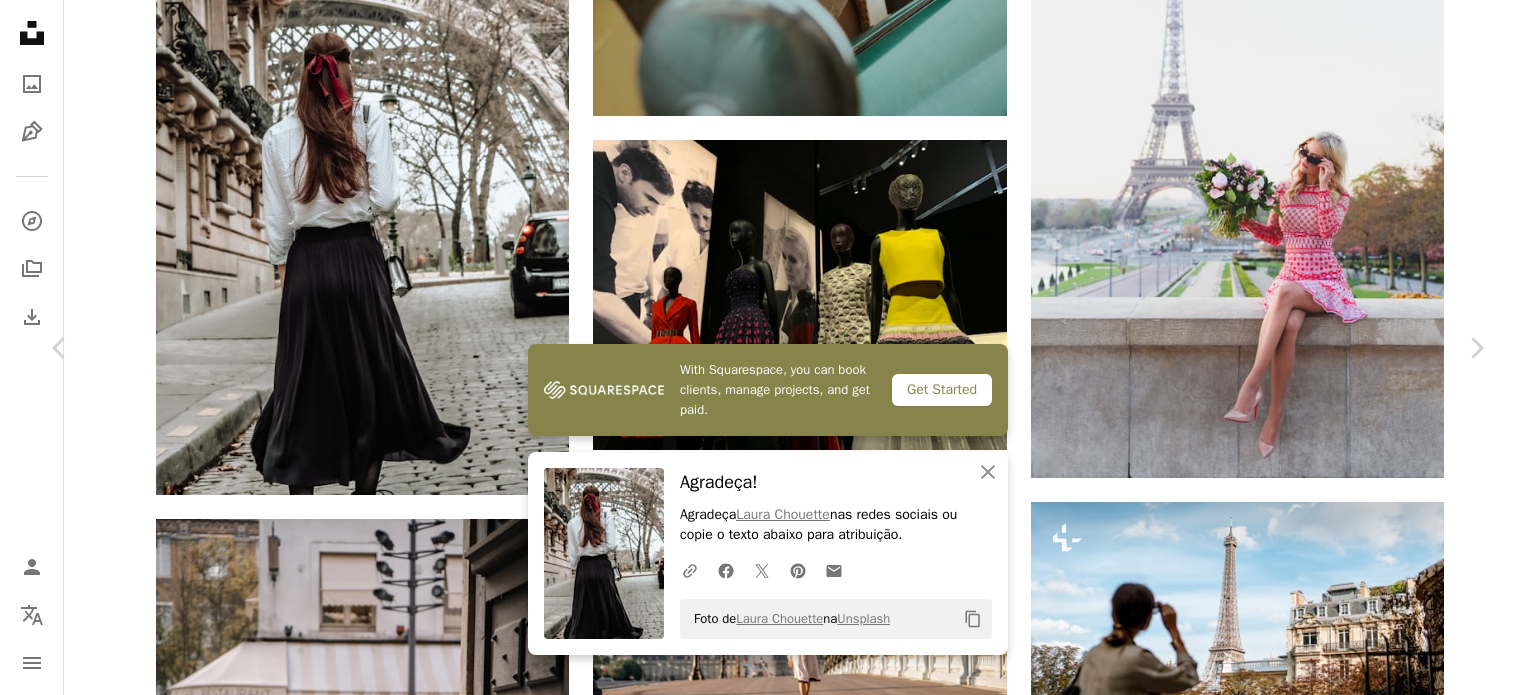 click on "Baixar gratuitamente" at bounding box center [1266, 4316] 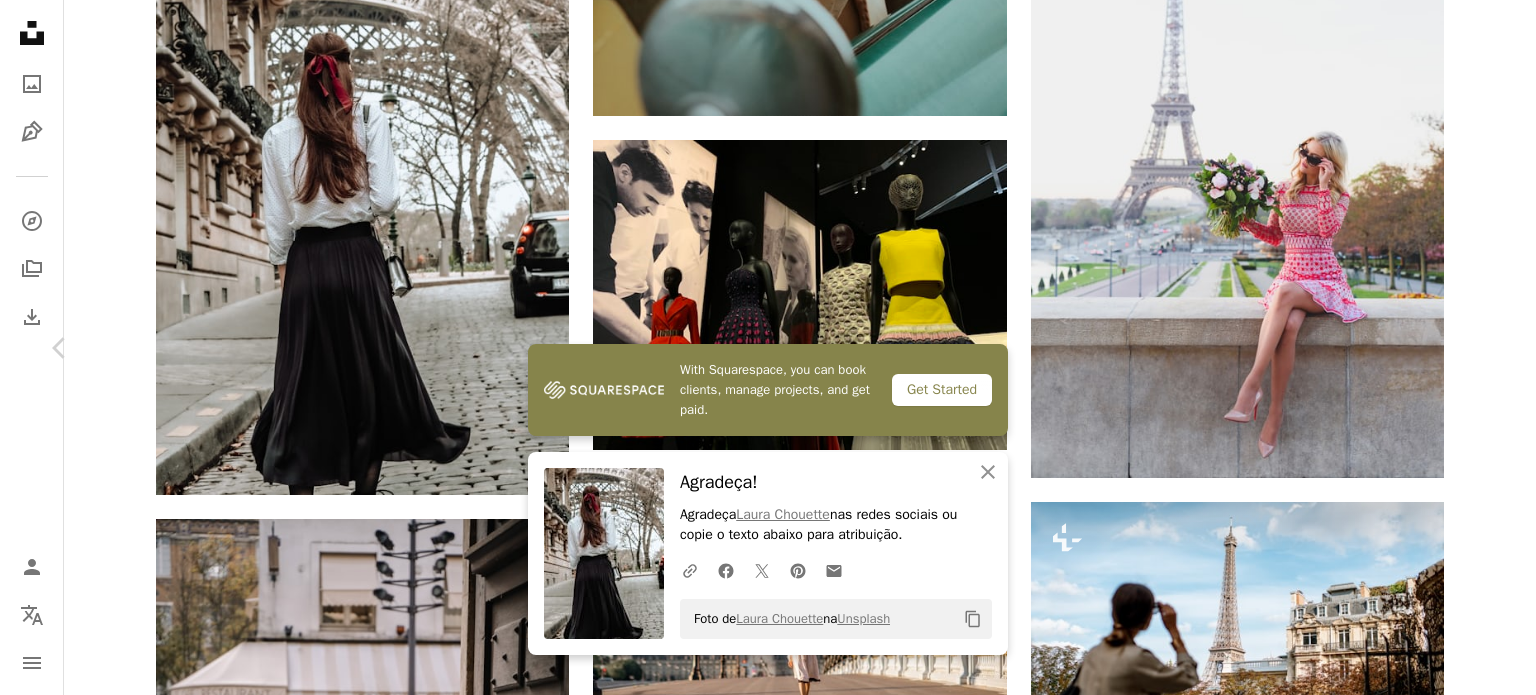 click on "Chevron right" at bounding box center (1476, 348) 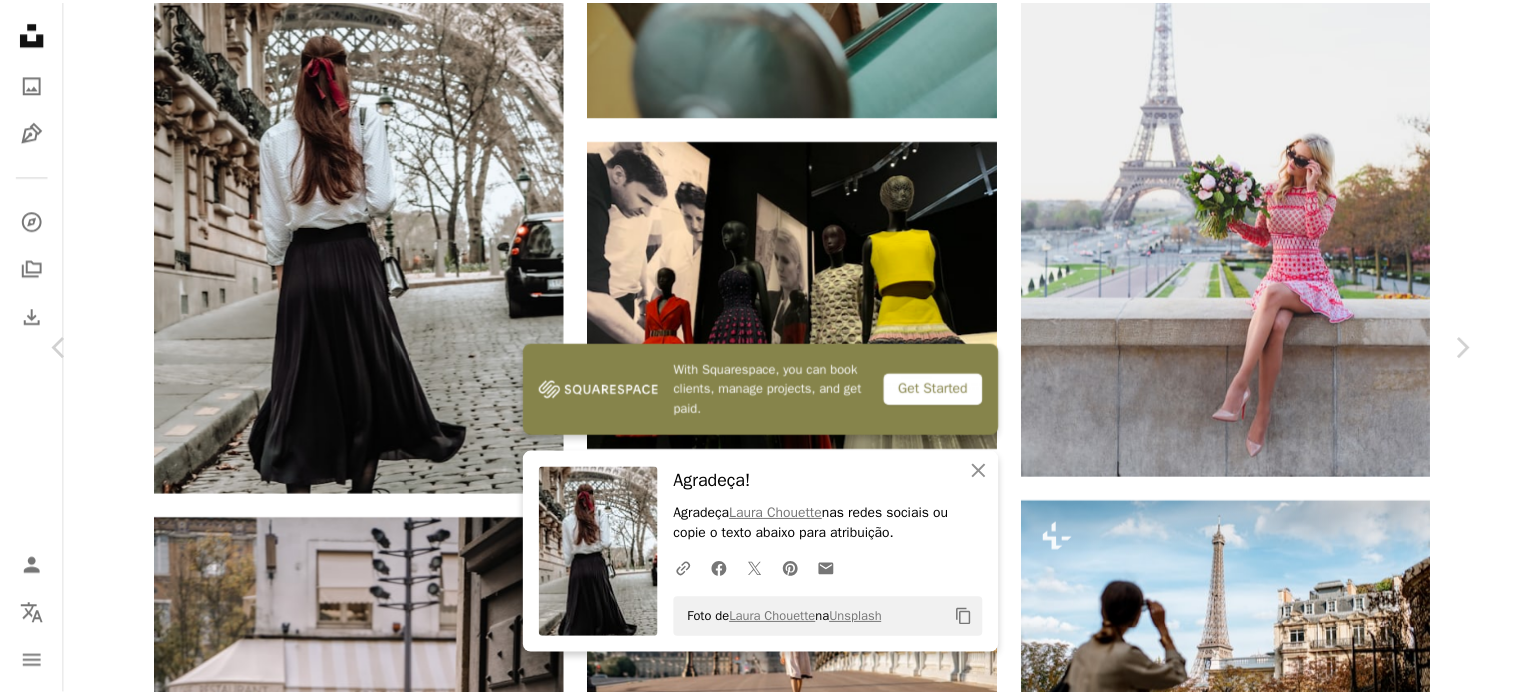scroll, scrollTop: 186, scrollLeft: 0, axis: vertical 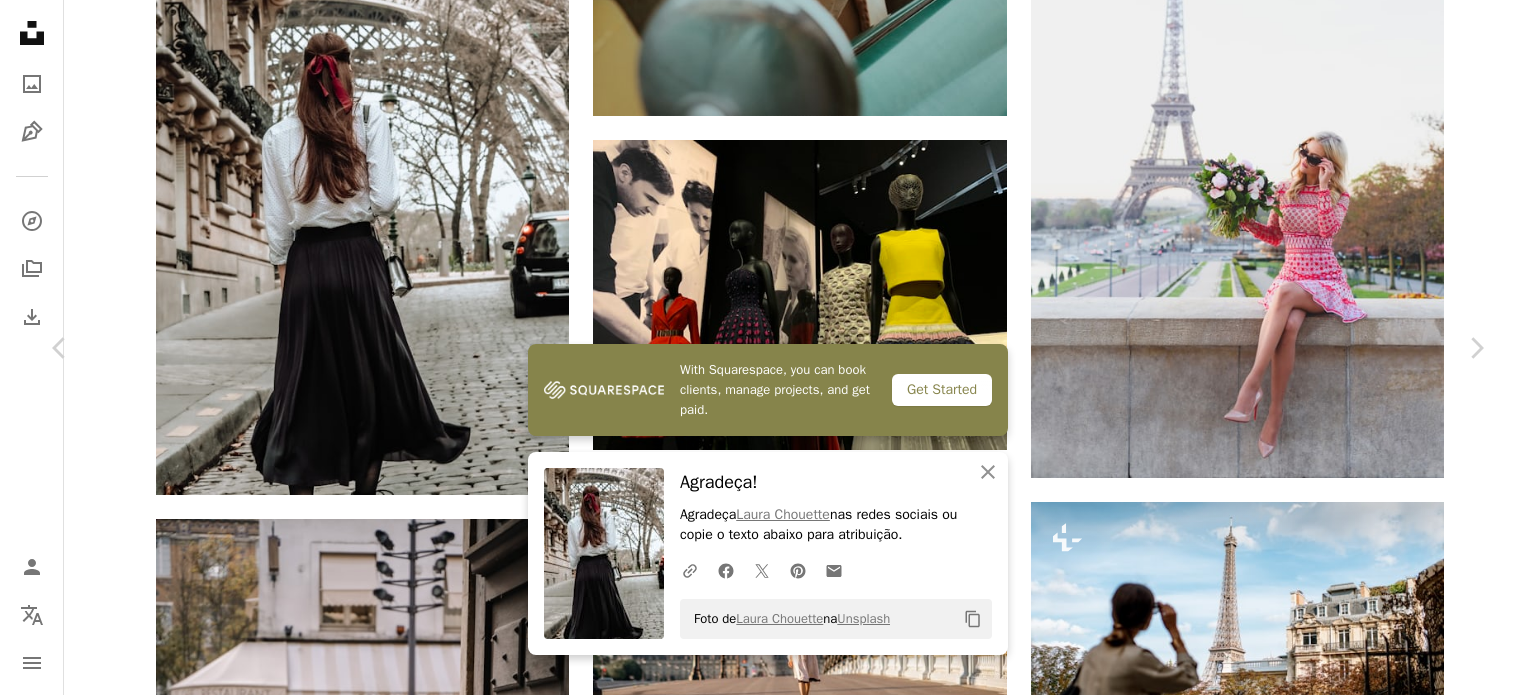 click on "Baixar gratuitamente" at bounding box center (1266, 4300) 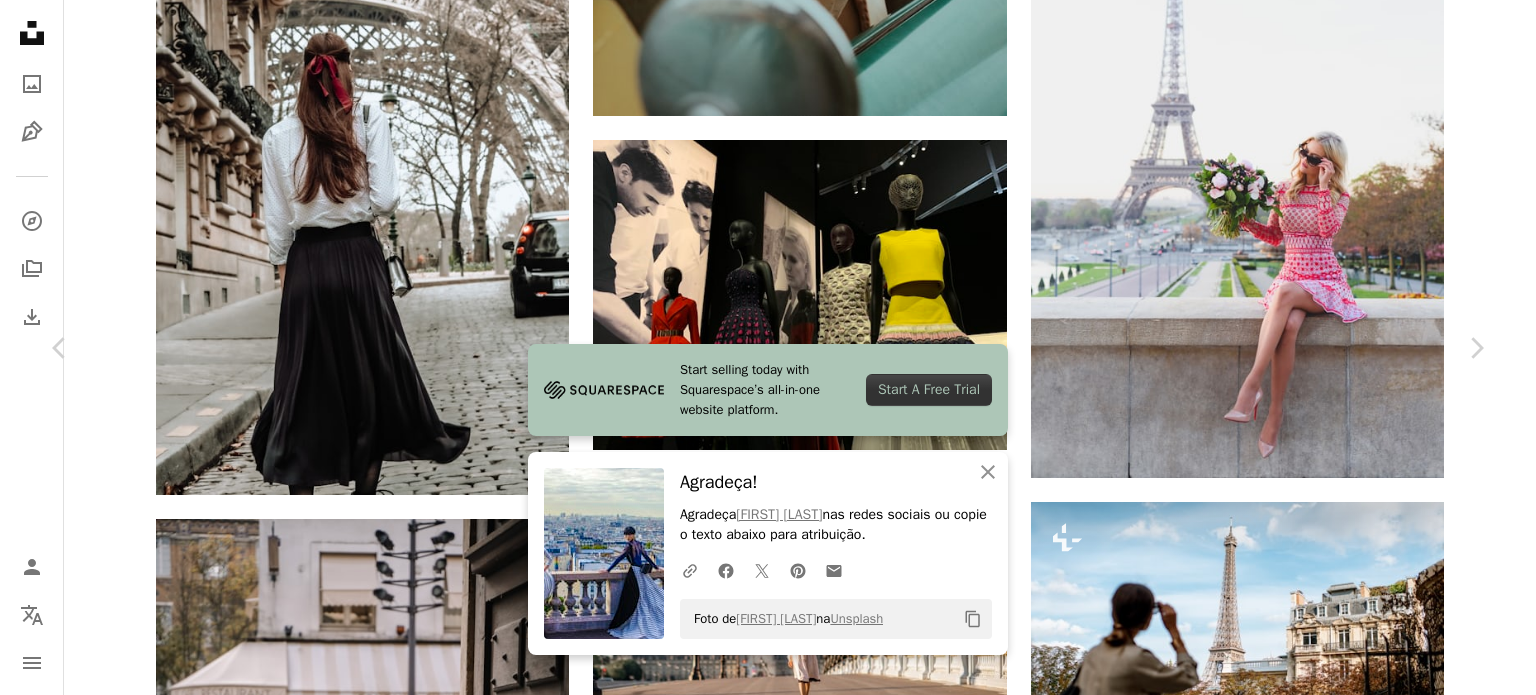 click on "An X shape Chevron left Chevron right Start selling today with Squarespace’s all-in-one website platform. Start A Free Trial An X shape Fechar Agradeça! Agradeça  [FIRST] [LAST]  nas redes sociais ou copie o texto abaixo para atribuição. A URL sharing icon (chains) Facebook icon X (formerly Twitter) icon Pinterest icon An envelope Foto de  [FIRST] [LAST]  na  Unsplash
Copy content [FIRST] [LAST] [FIRST][LAST] A heart A plus sign Baixar gratuitamente Chevron down Zoom in Visualizações 48.041 Downloads 334 A forward-right arrow Compartilhar Info icon Informações More Actions A map marker Paris, [COUNTRY] Calendar outlined Publicada em  14 de junho de 2020 Camera NIKON CORPORATION, NIKON D5100 Safety Uso gratuito sob a  Licença da Unsplash mulher retrato edifício cidade humano moda fotografia rosto Paris cinza fêmea fotografia roupa urbano xadrez jogo vestir cidade vestuário varanda Fotos gratuitas Pesquise imagens premium relacionadas na iStock  |  Economize 20% com o código UNSPLASH20  ↗ A heart" at bounding box center [768, 4616] 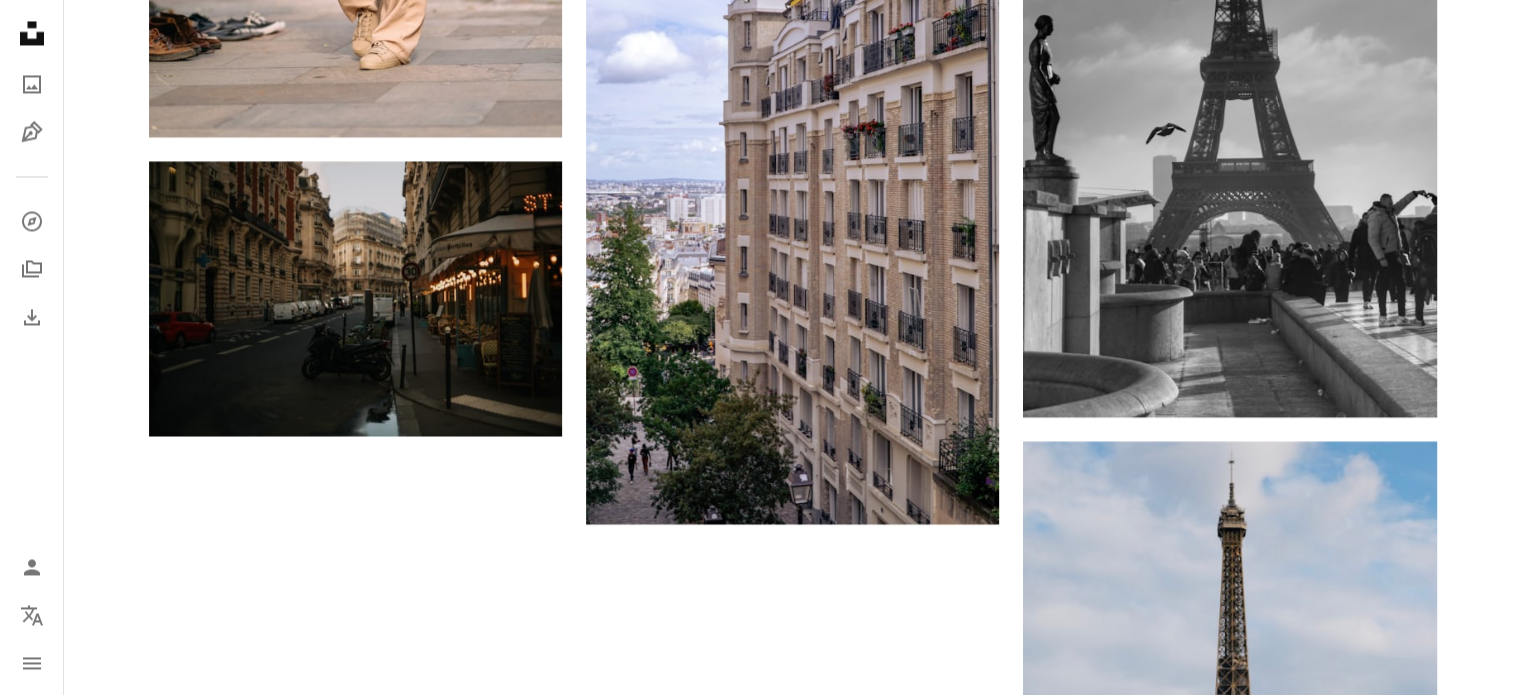 scroll, scrollTop: 3500, scrollLeft: 0, axis: vertical 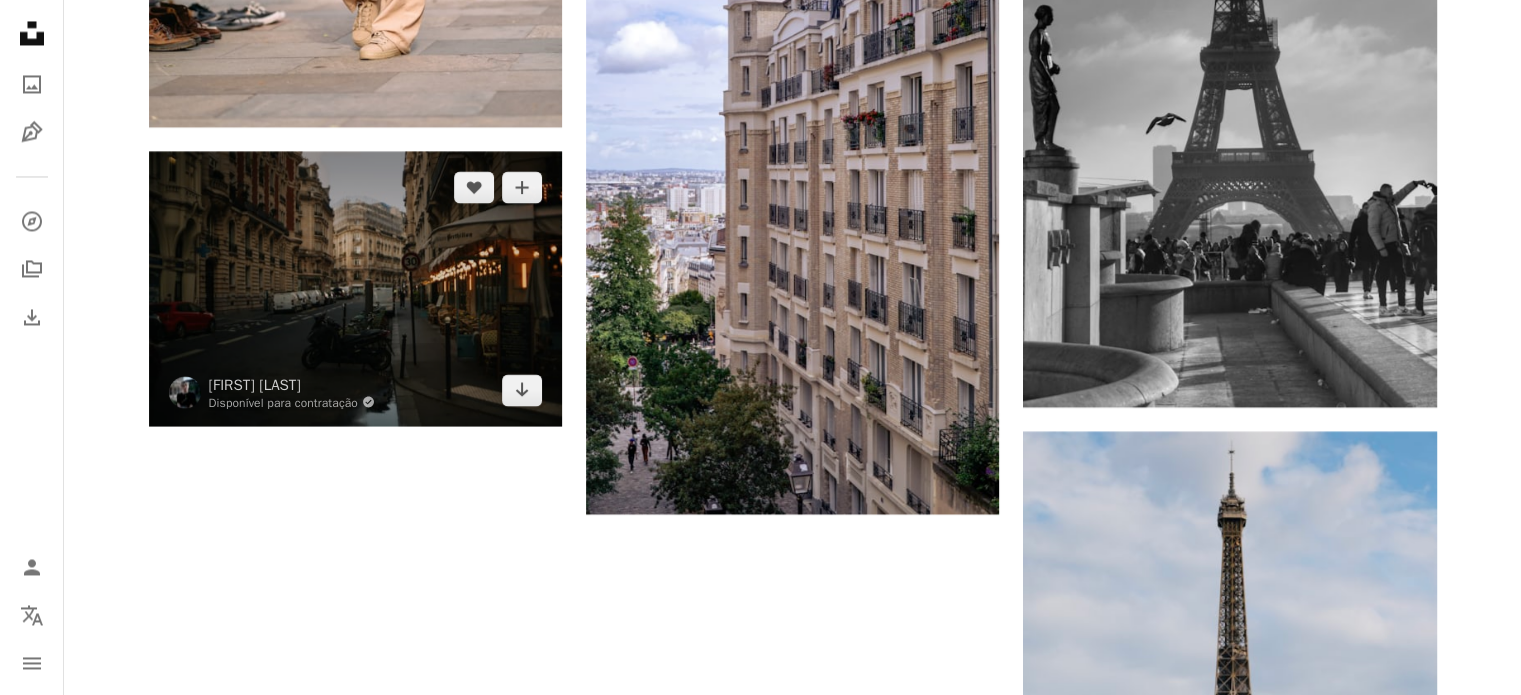click at bounding box center (355, 288) 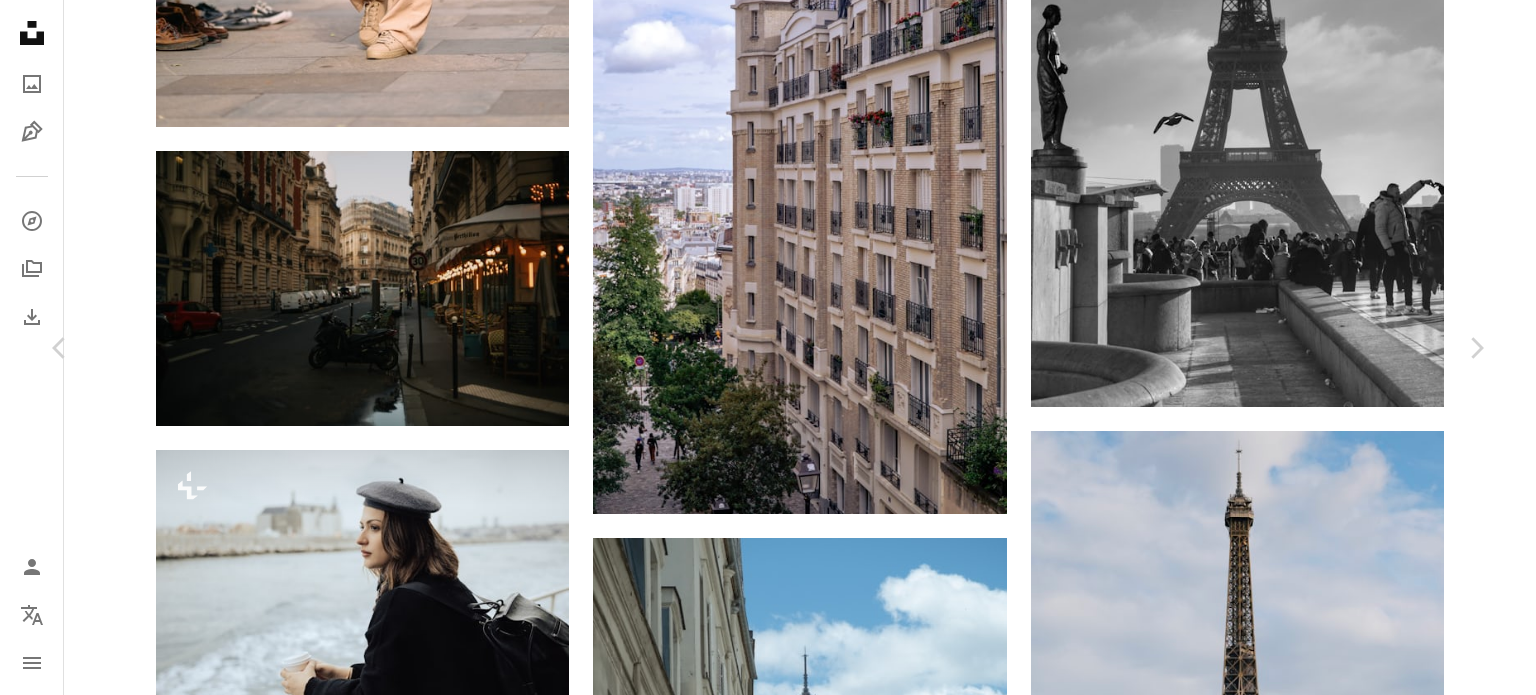 click on "Baixar gratuitamente" at bounding box center (1266, 5310) 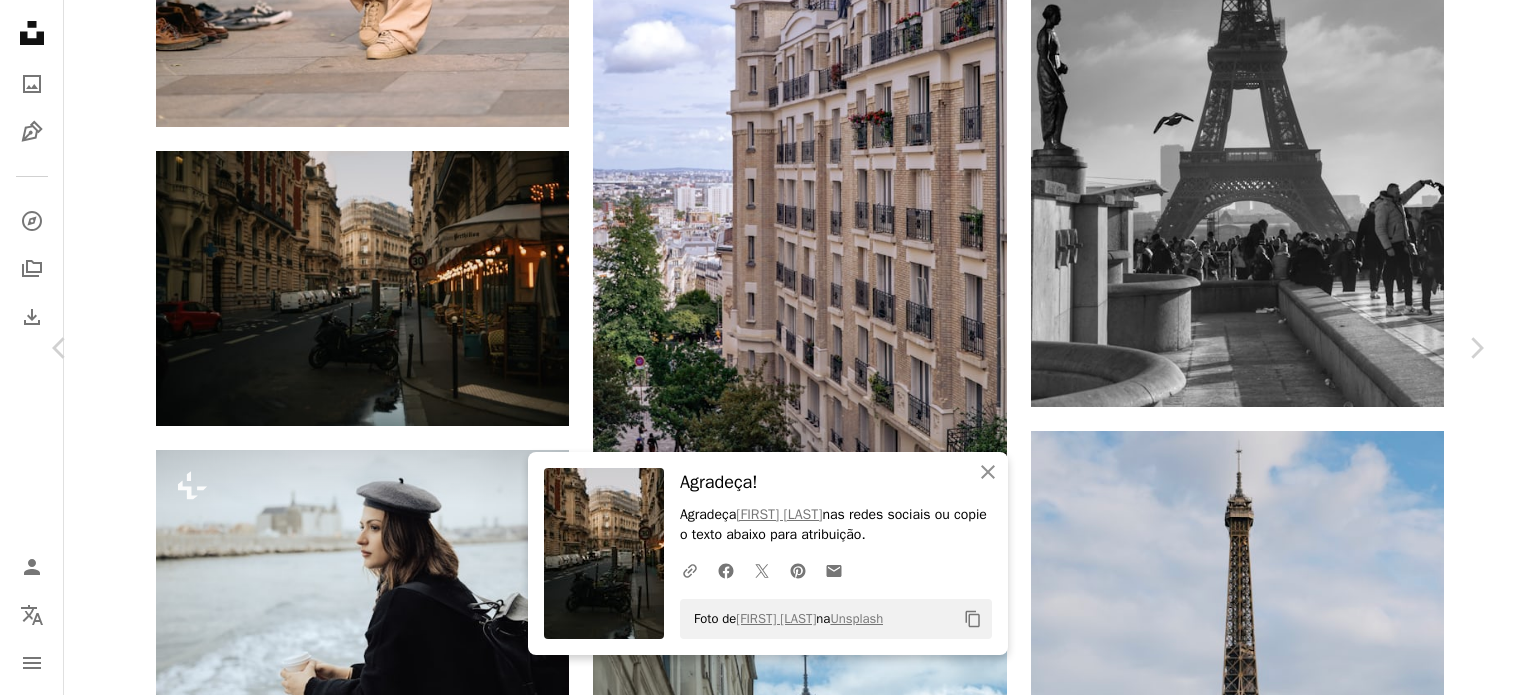 drag, startPoint x: 1448, startPoint y: 408, endPoint x: 1299, endPoint y: 75, distance: 364.81503 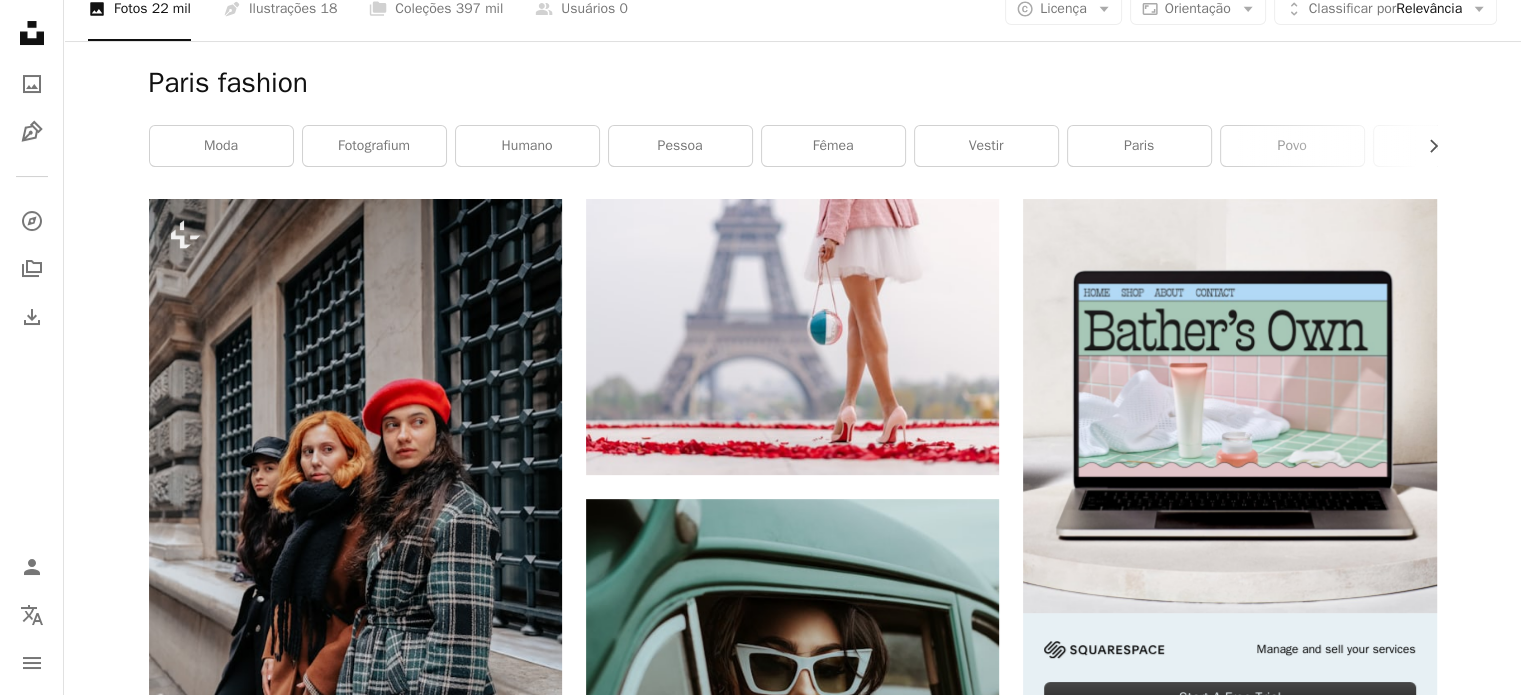 scroll, scrollTop: 0, scrollLeft: 0, axis: both 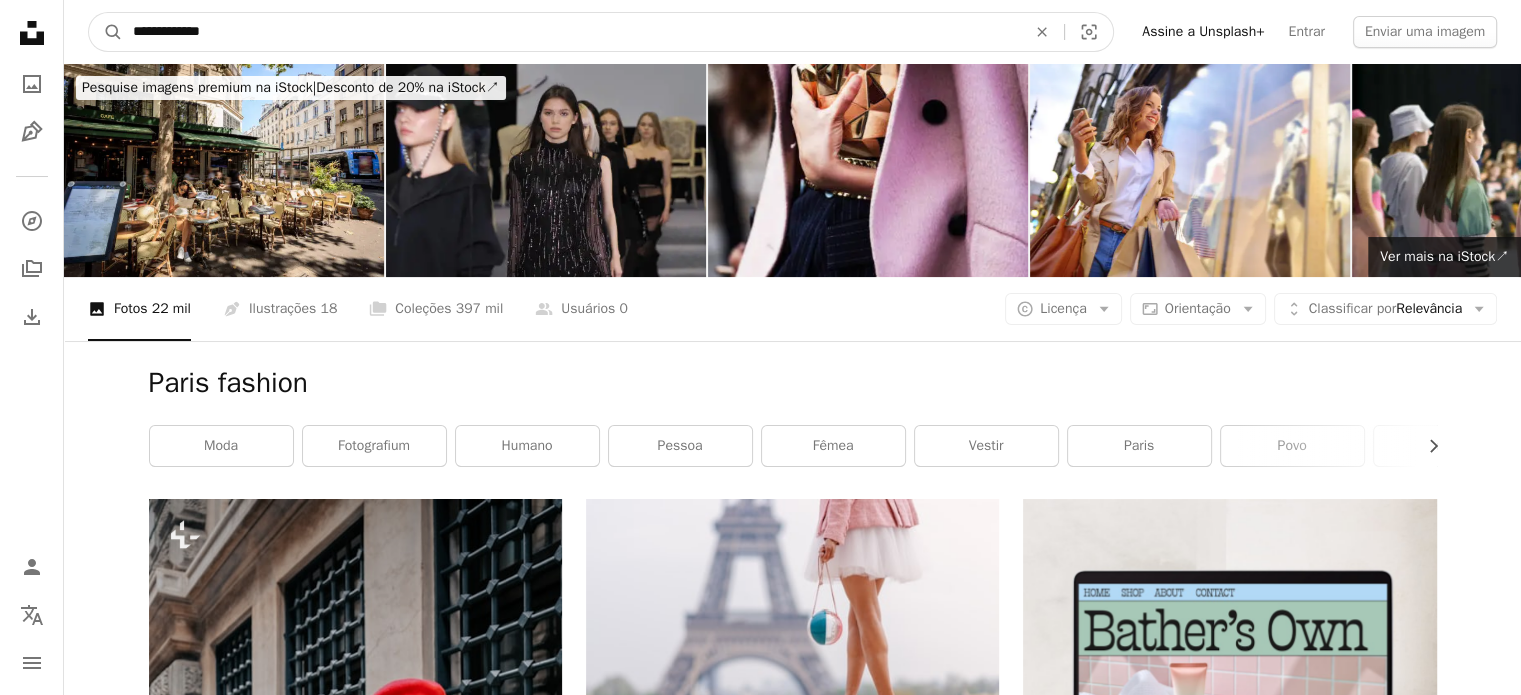 drag, startPoint x: 243, startPoint y: 39, endPoint x: 0, endPoint y: -12, distance: 248.29417 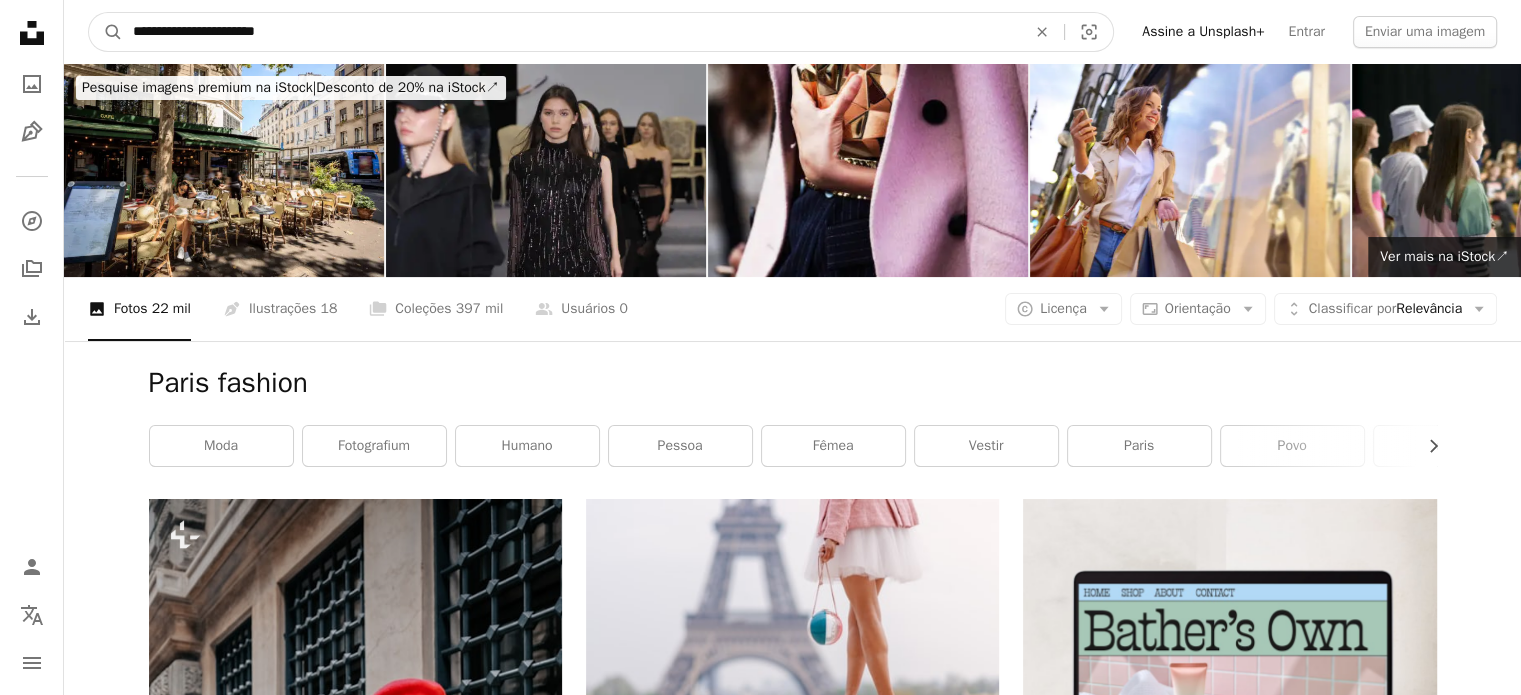 type on "**********" 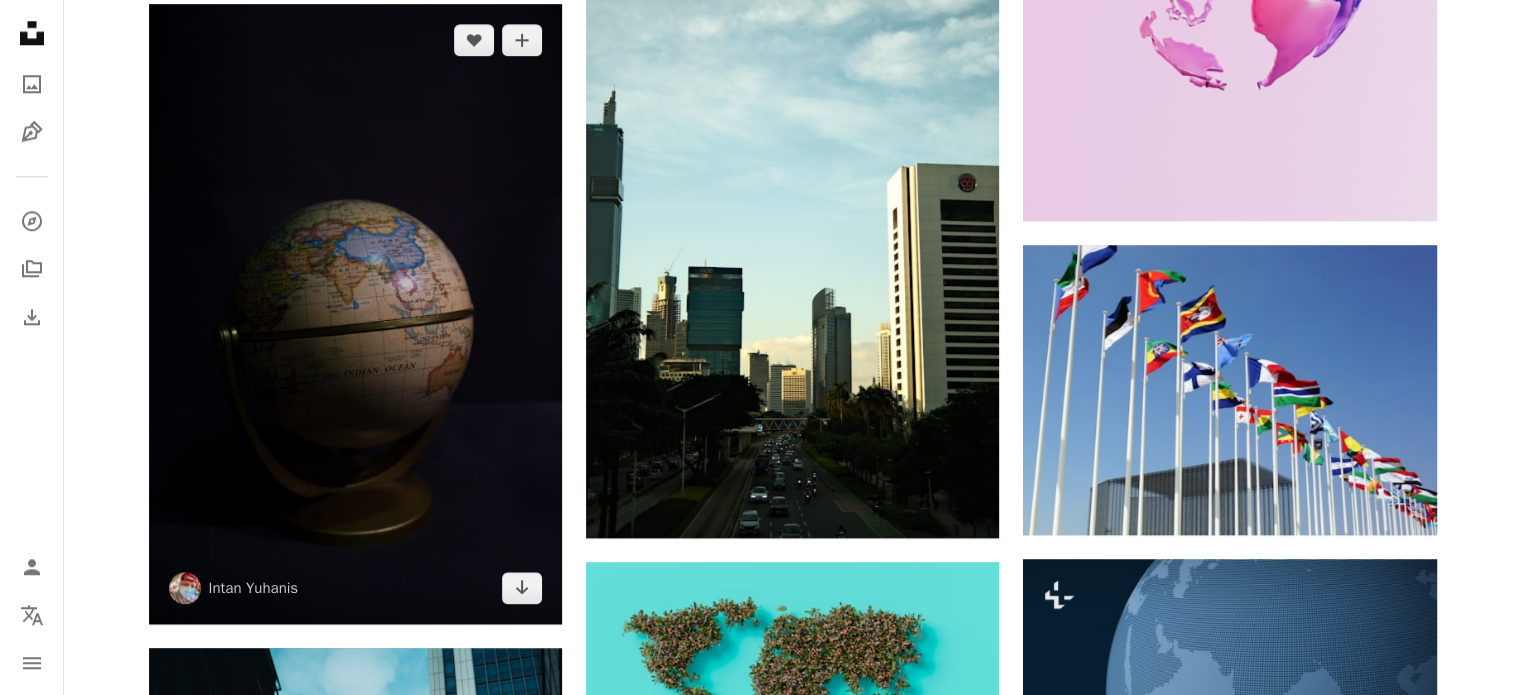 scroll, scrollTop: 2300, scrollLeft: 0, axis: vertical 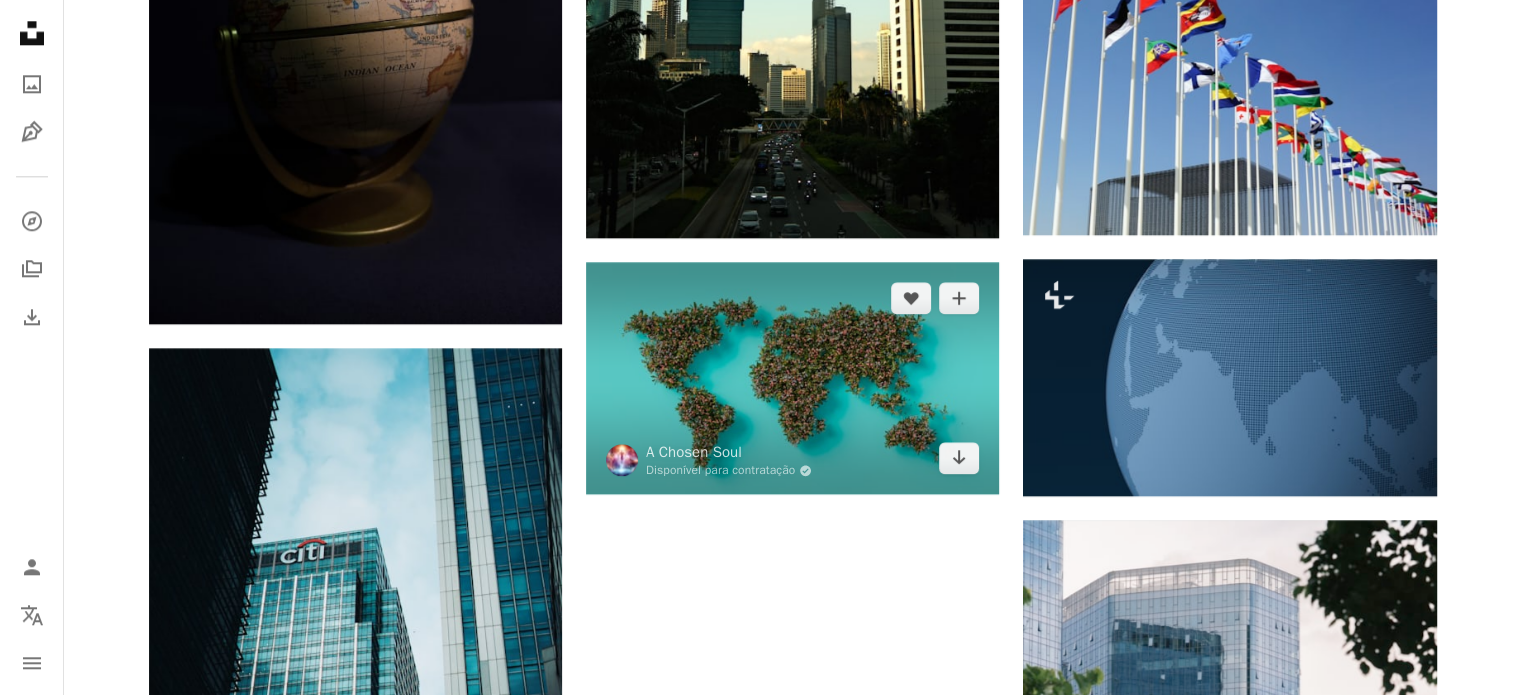click at bounding box center [792, 378] 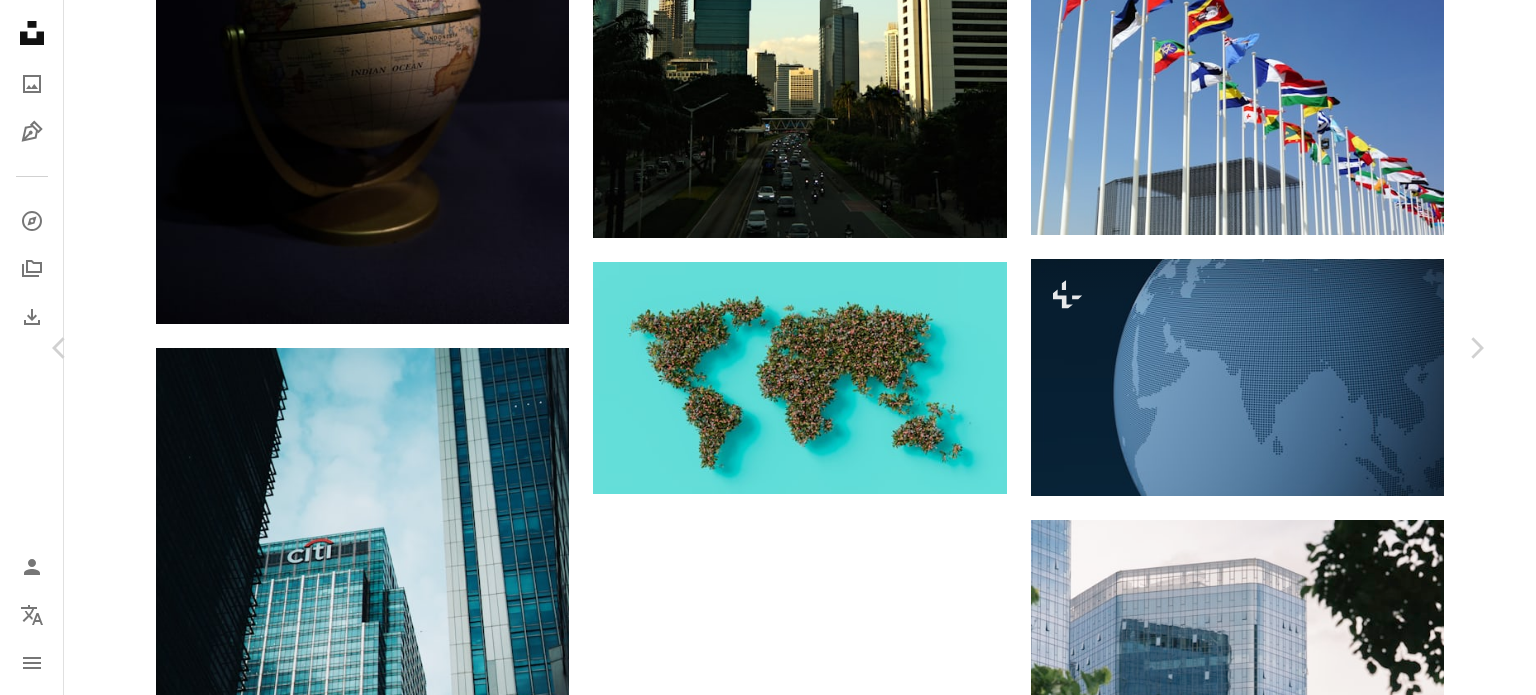 click on "Baixar gratuitamente" at bounding box center (1266, 2104) 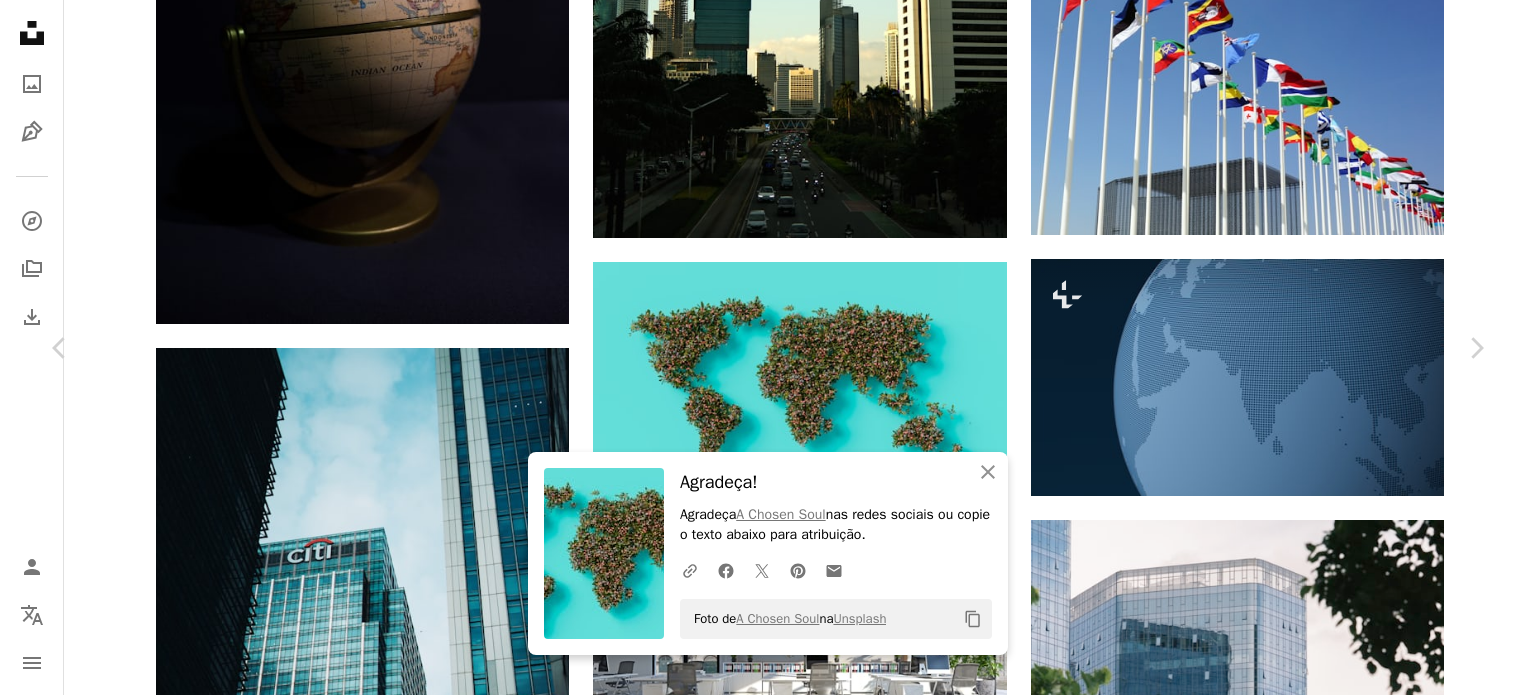 click on "Baixar gratuitamente" at bounding box center [1266, 4966] 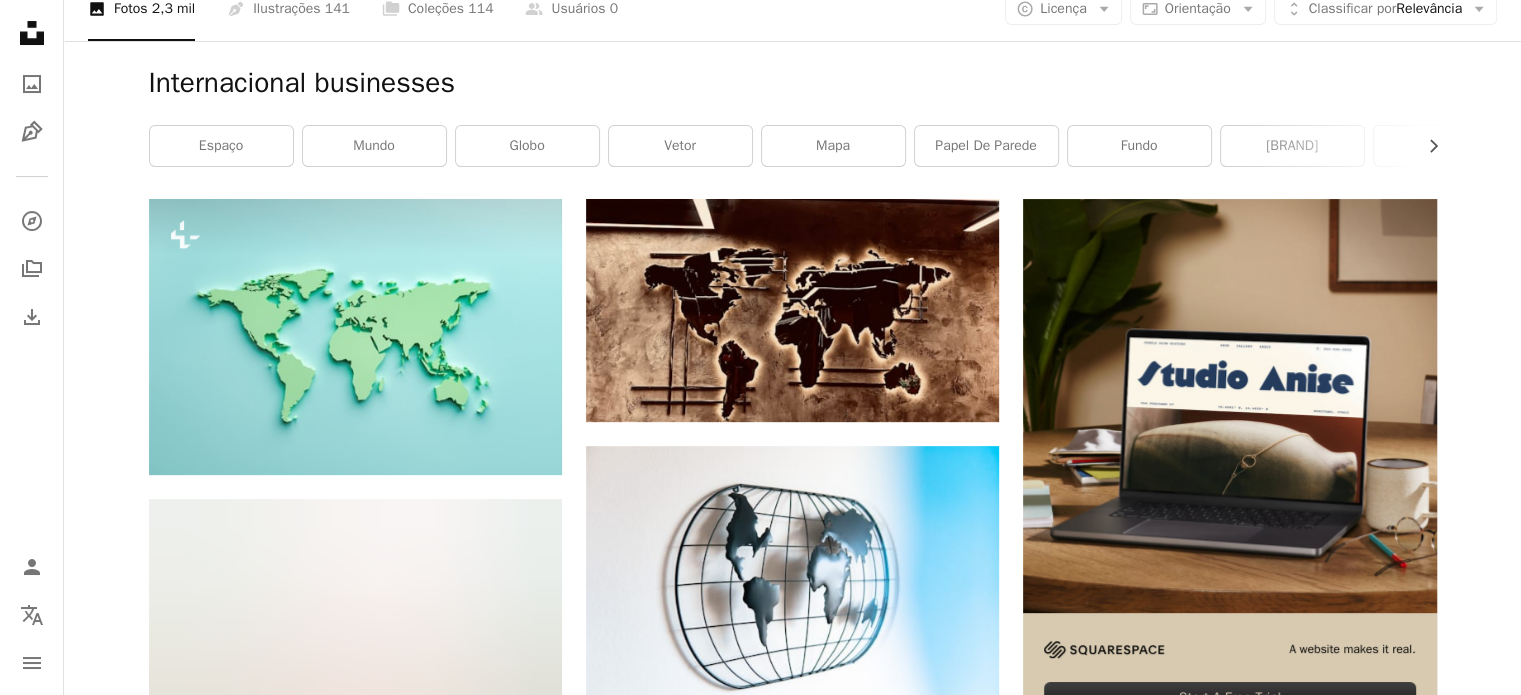 scroll, scrollTop: 0, scrollLeft: 0, axis: both 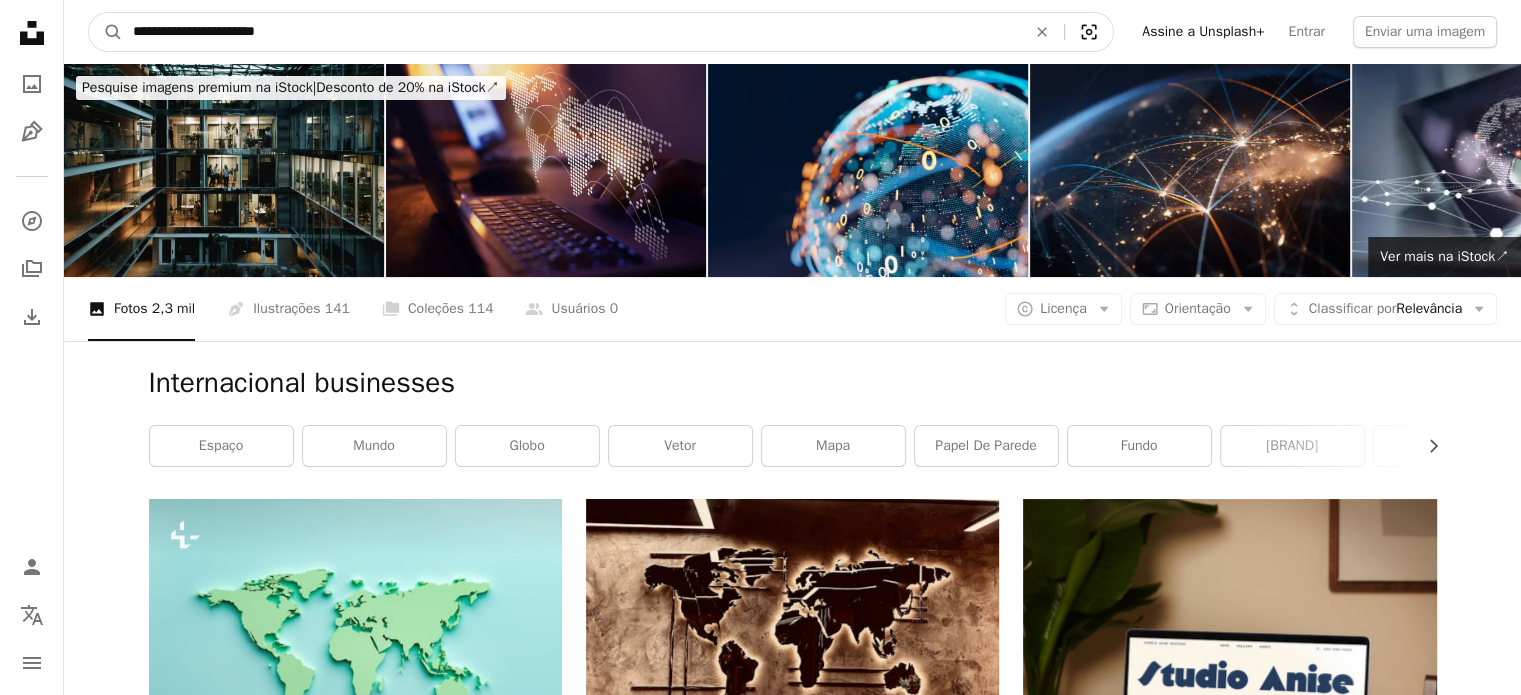 click on "Visual search" 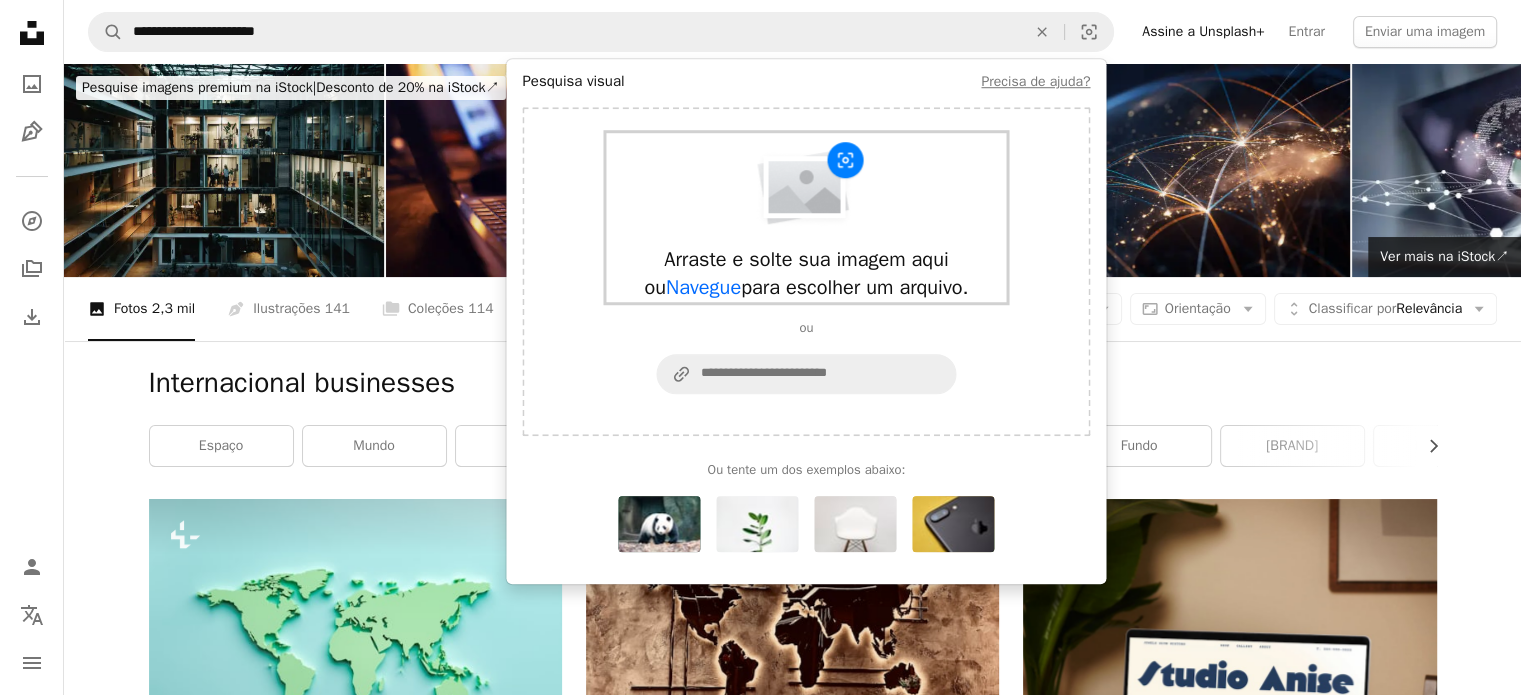 click on "Navegue" at bounding box center (703, 287) 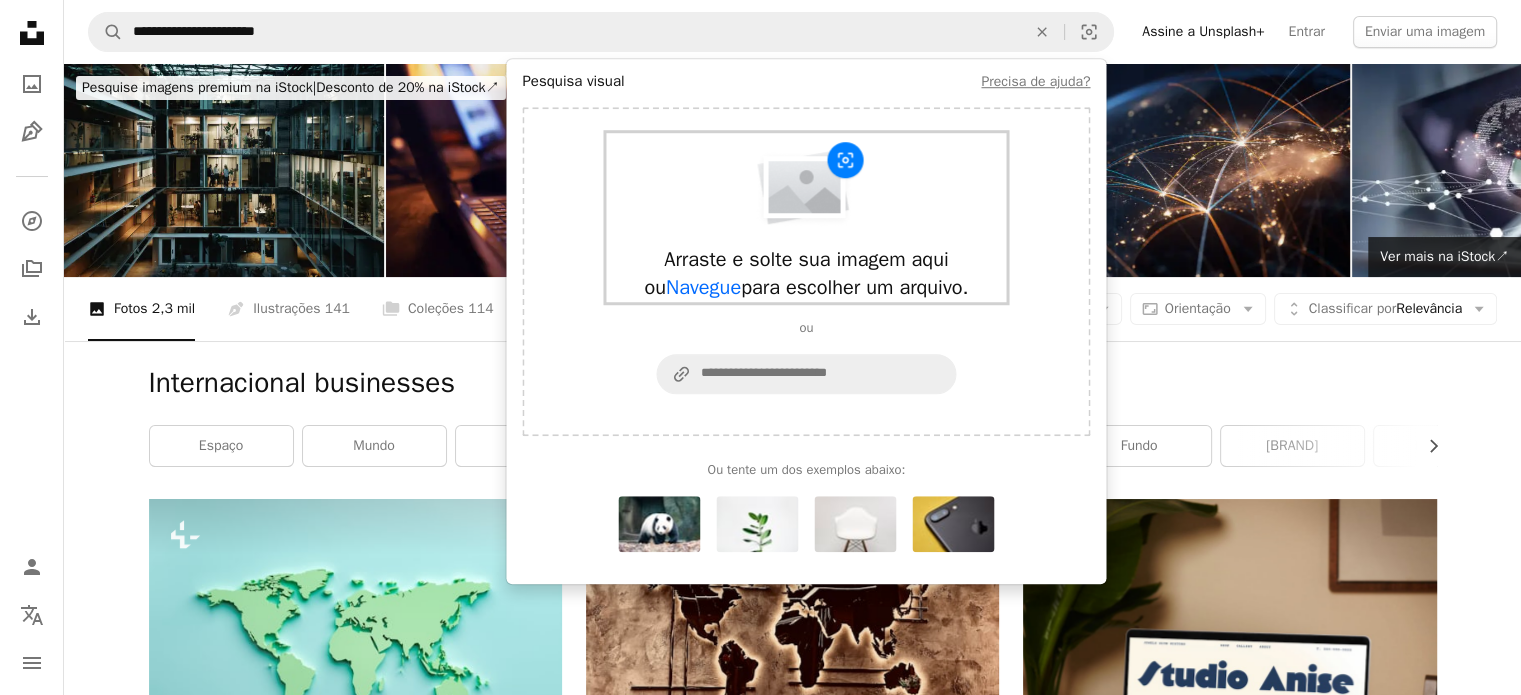 click on "Arraste e solte sua imagem aqui ou  Navegue  para escolher um arquivo." at bounding box center [806, 217] 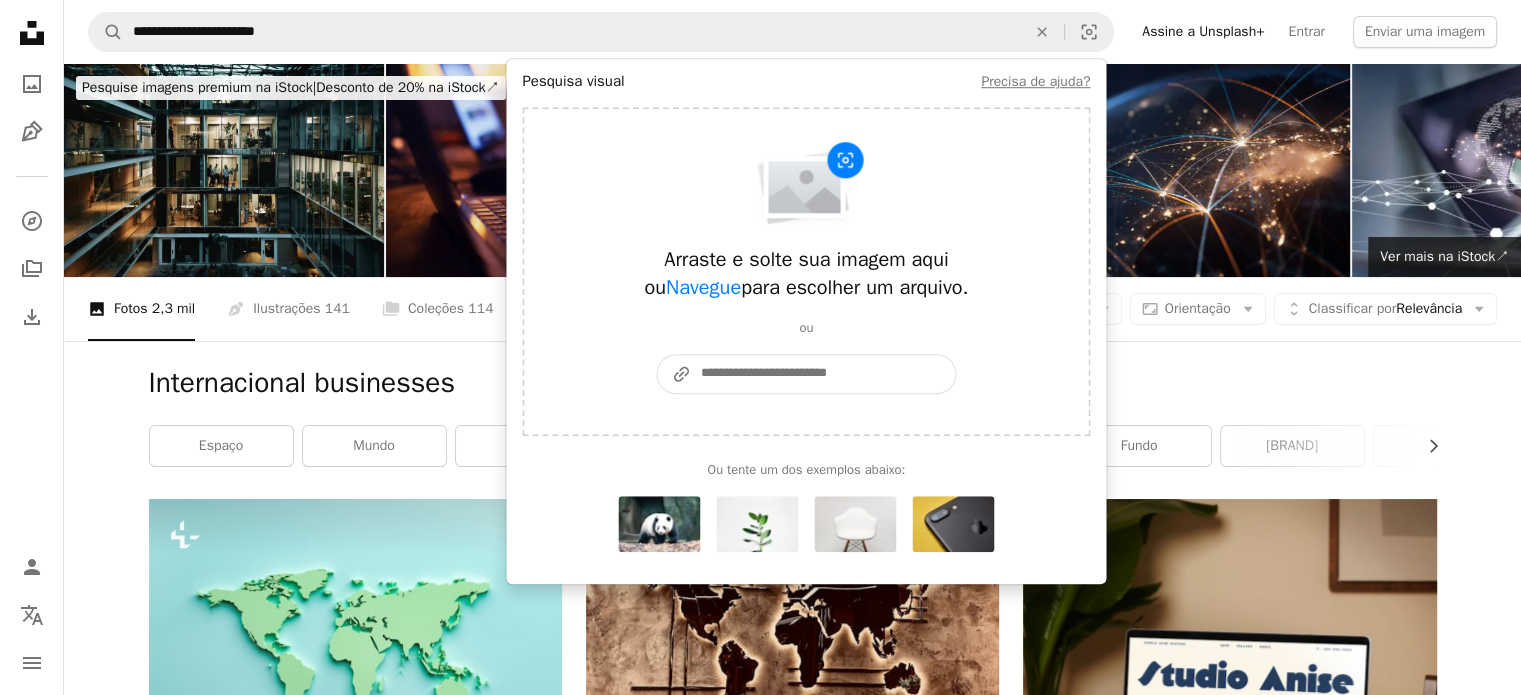 click on "A URL sharing icon (chains) Cole uma imagem ou um URL" at bounding box center (823, 374) 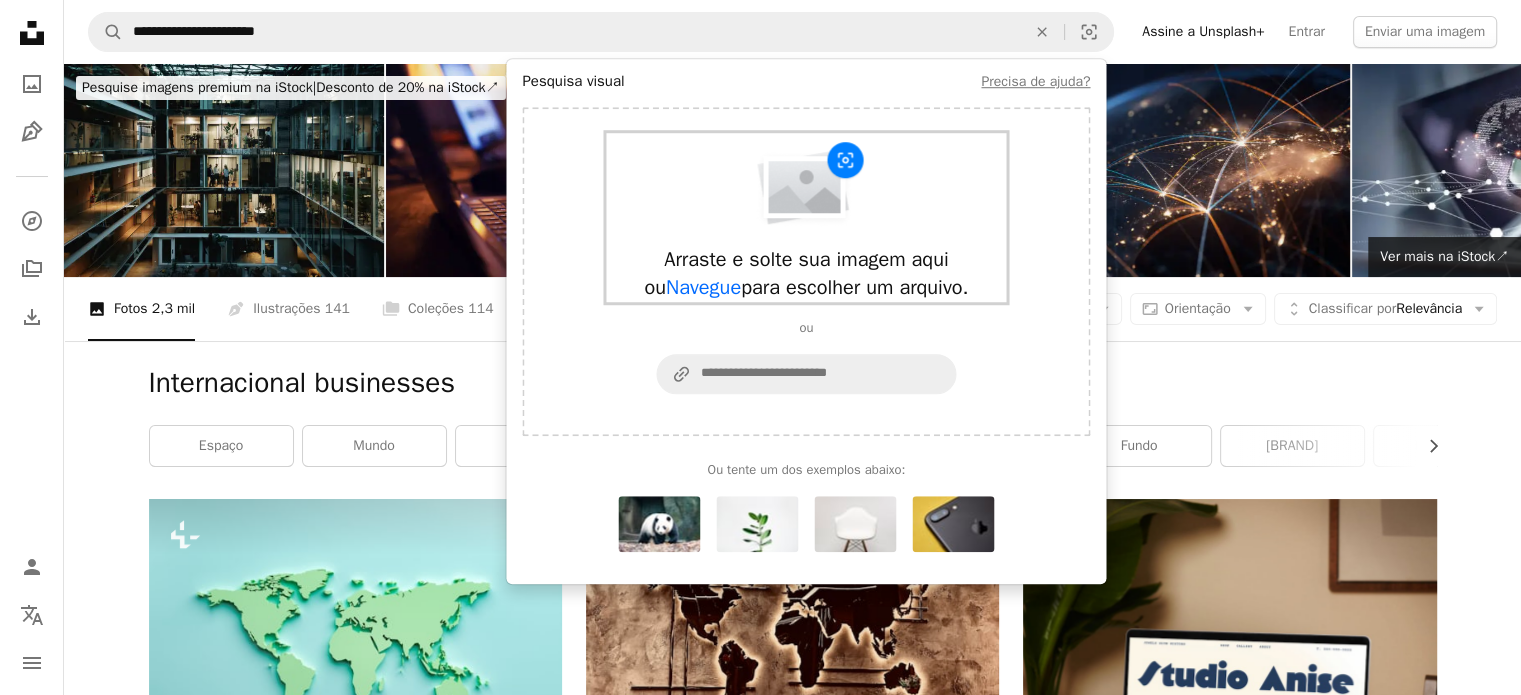 click on "Navegue" at bounding box center [703, 287] 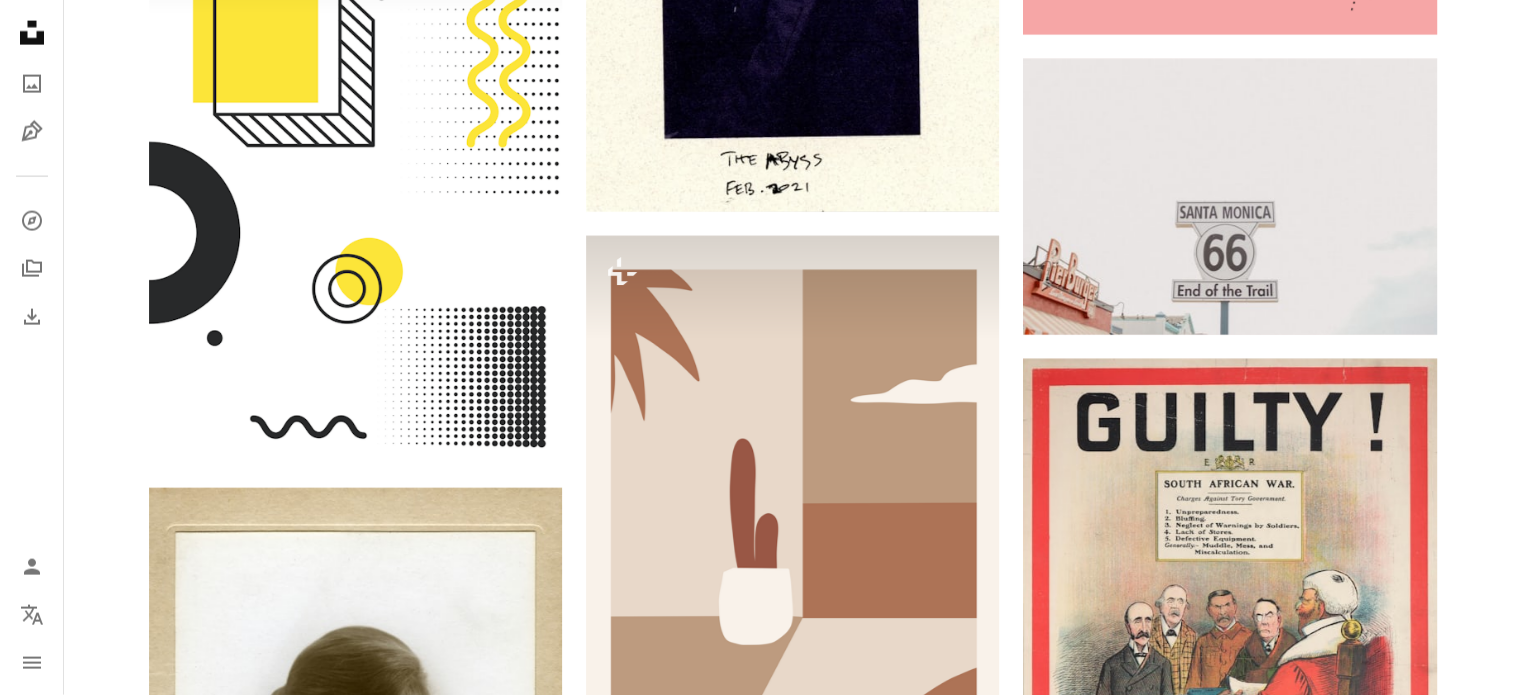 scroll, scrollTop: 4800, scrollLeft: 0, axis: vertical 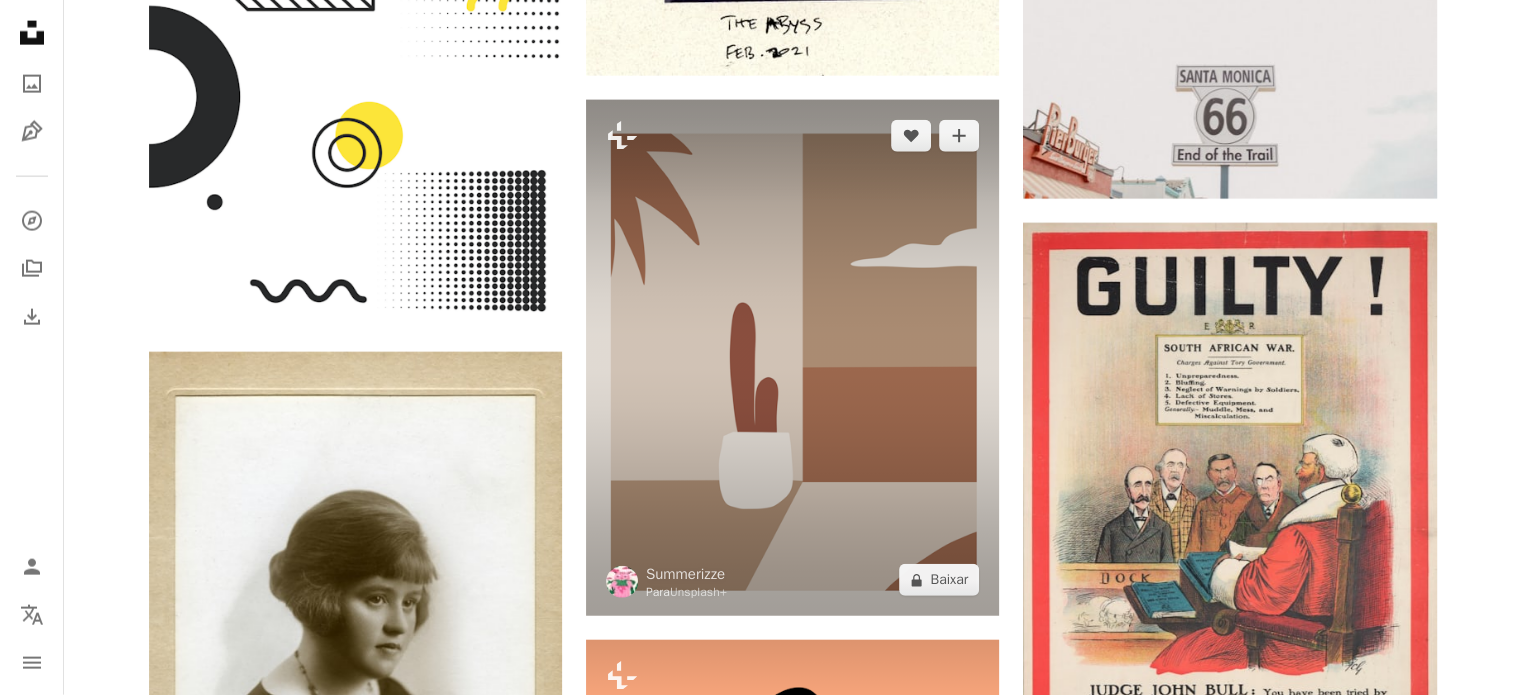 click at bounding box center (792, 358) 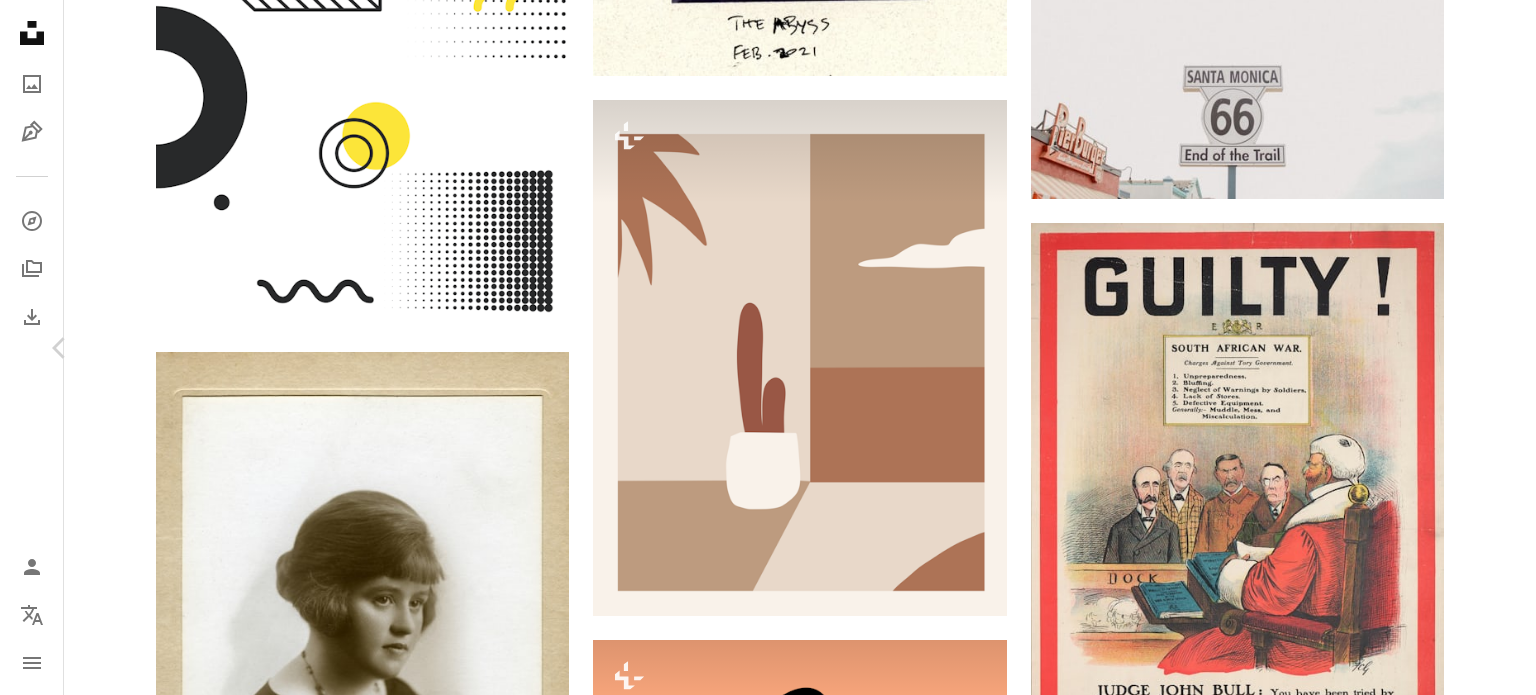 click on "Chevron right" at bounding box center (1476, 348) 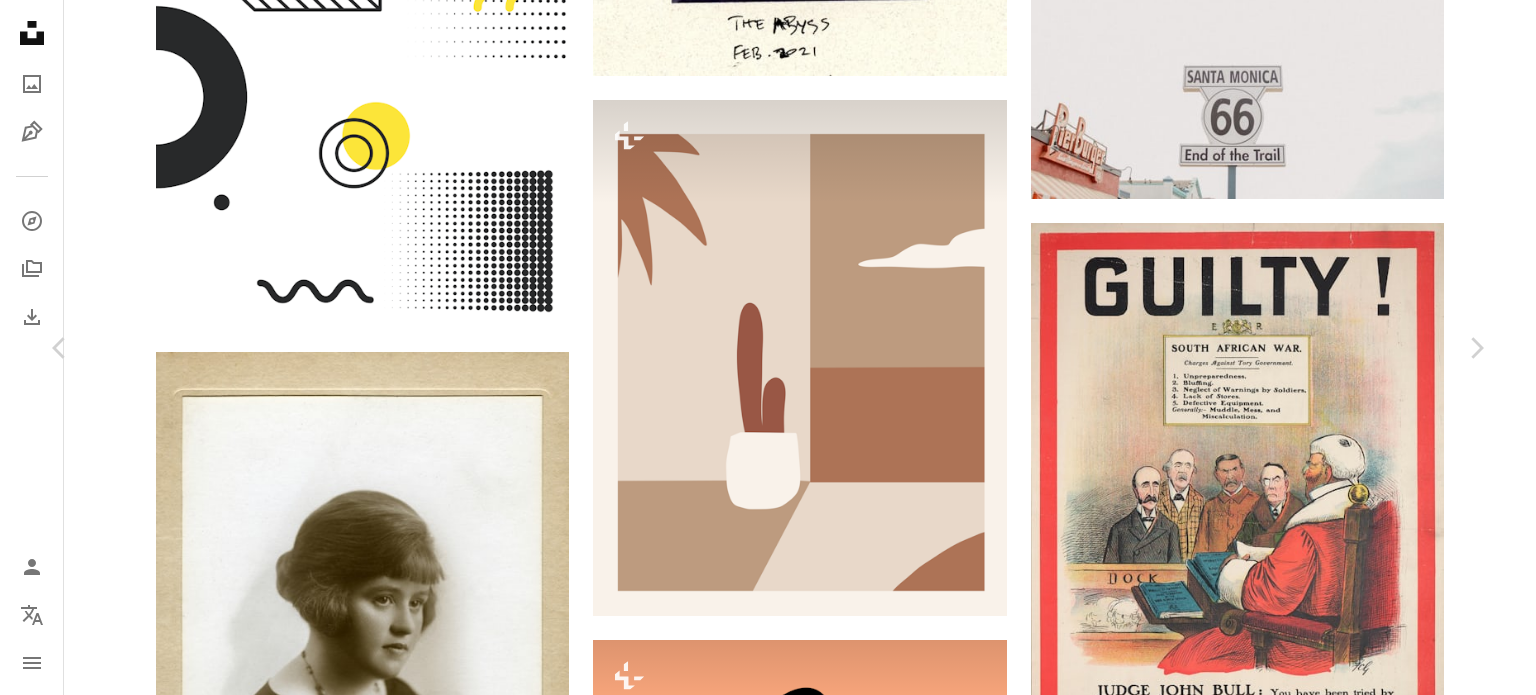 click on "An X shape" at bounding box center (20, 20) 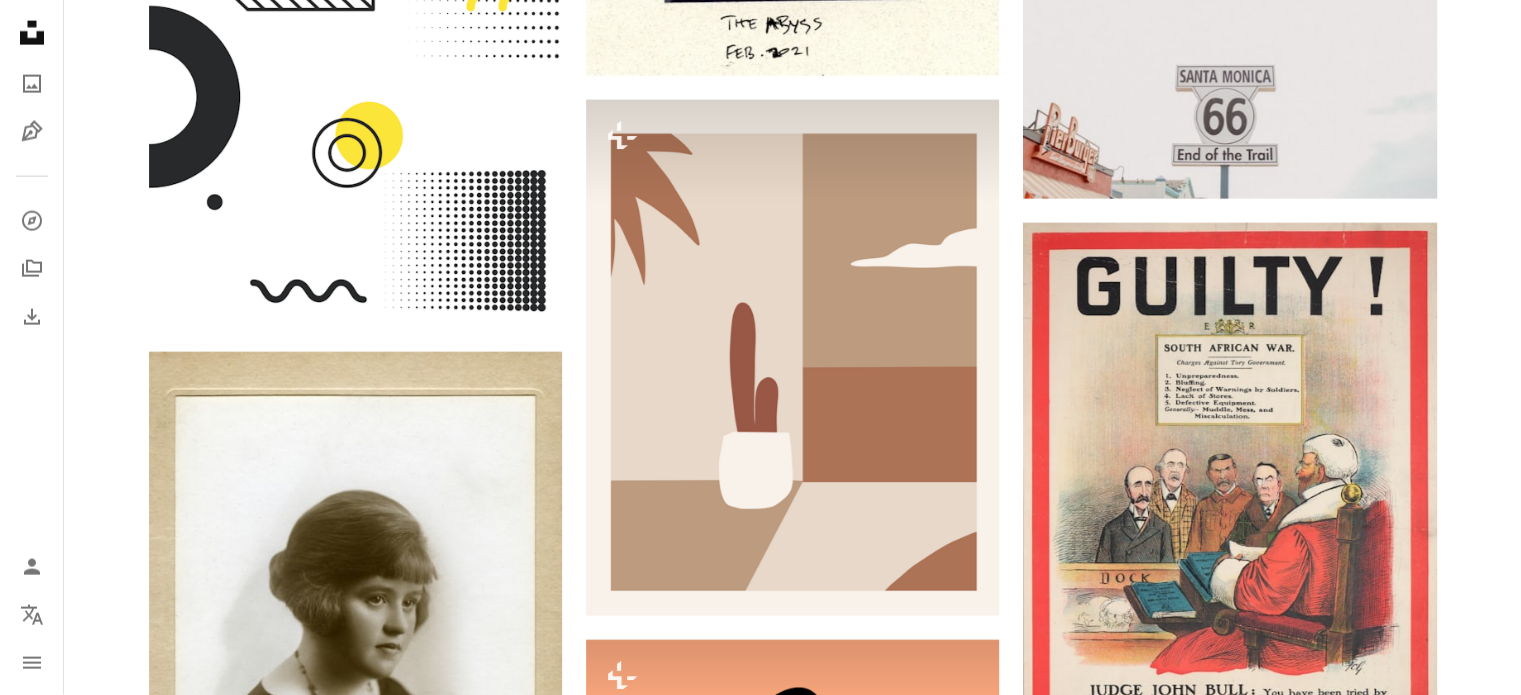 click on "Unsplash logo Página inicial da Unsplash" 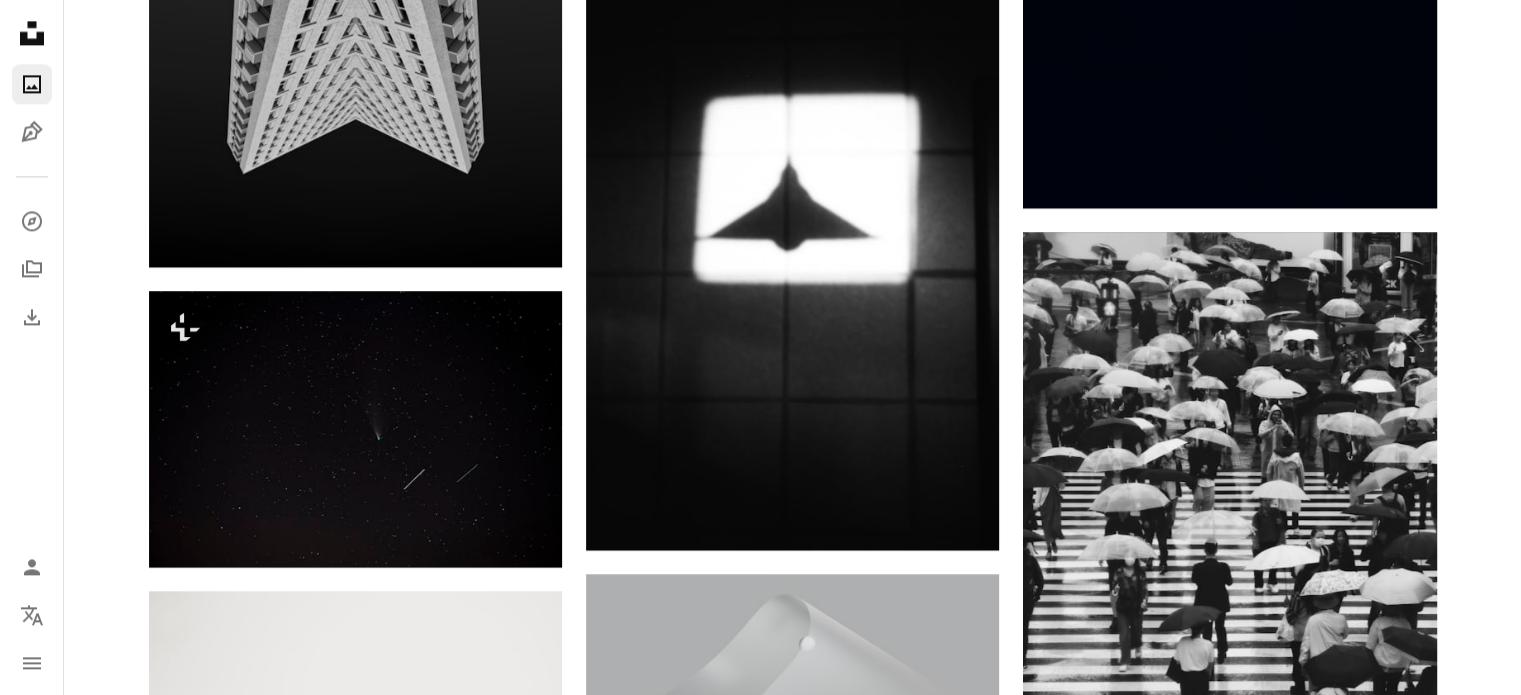 scroll, scrollTop: 2832, scrollLeft: 0, axis: vertical 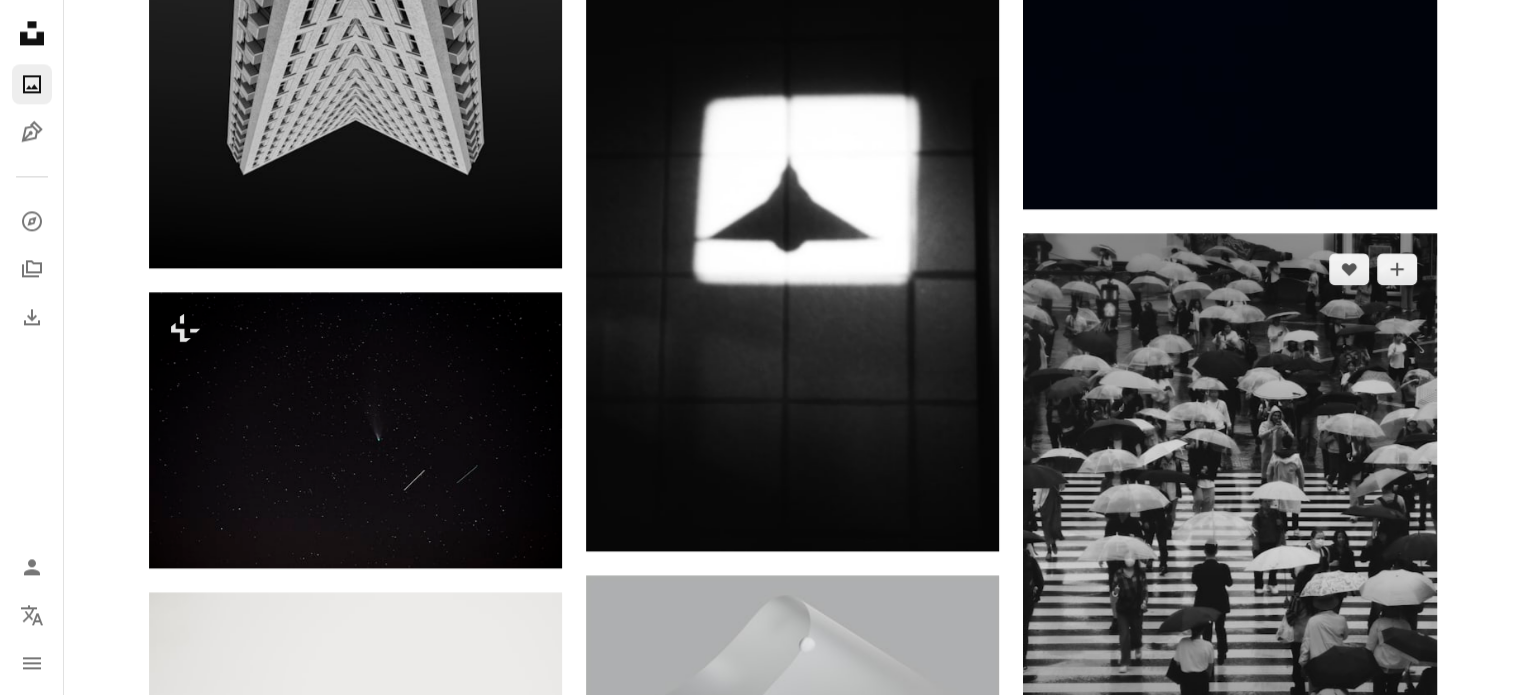click at bounding box center (1229, 508) 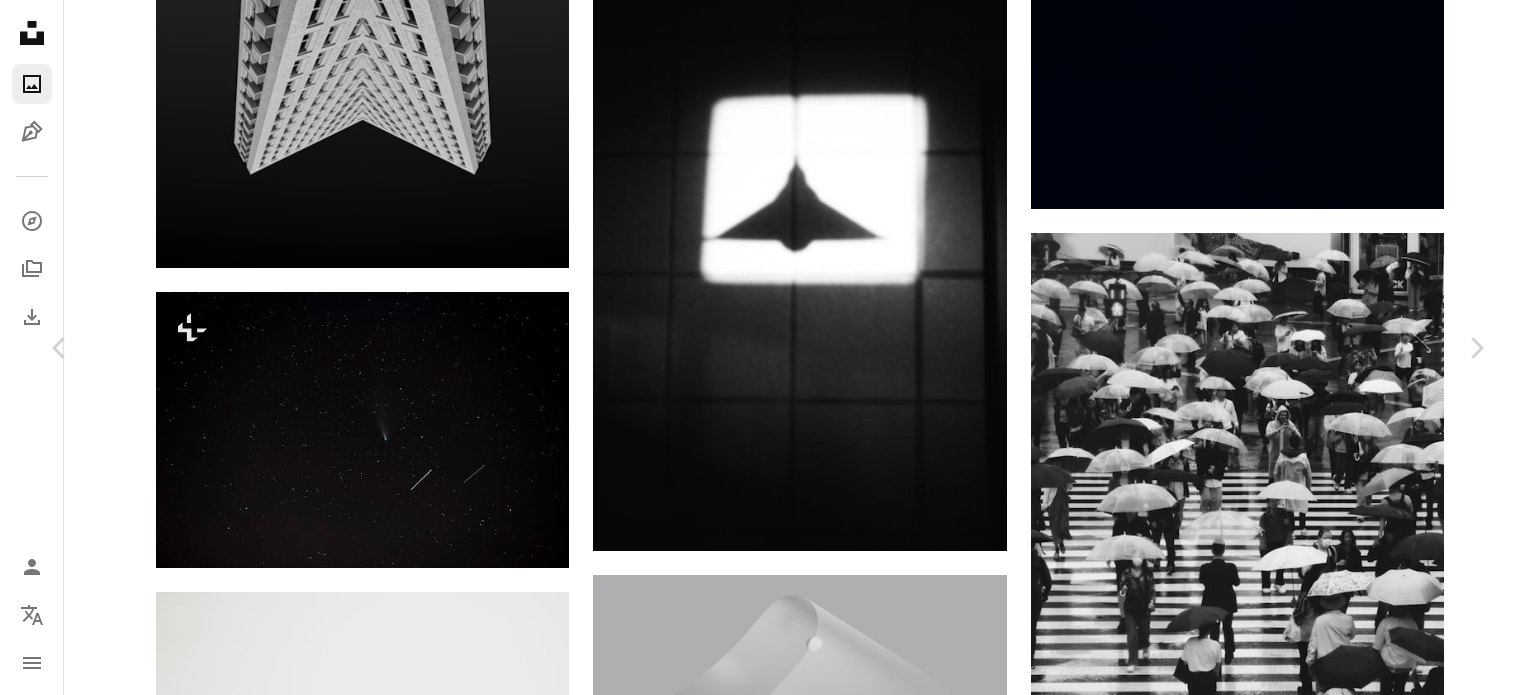 click on "Baixar gratuitamente" at bounding box center [1266, 5179] 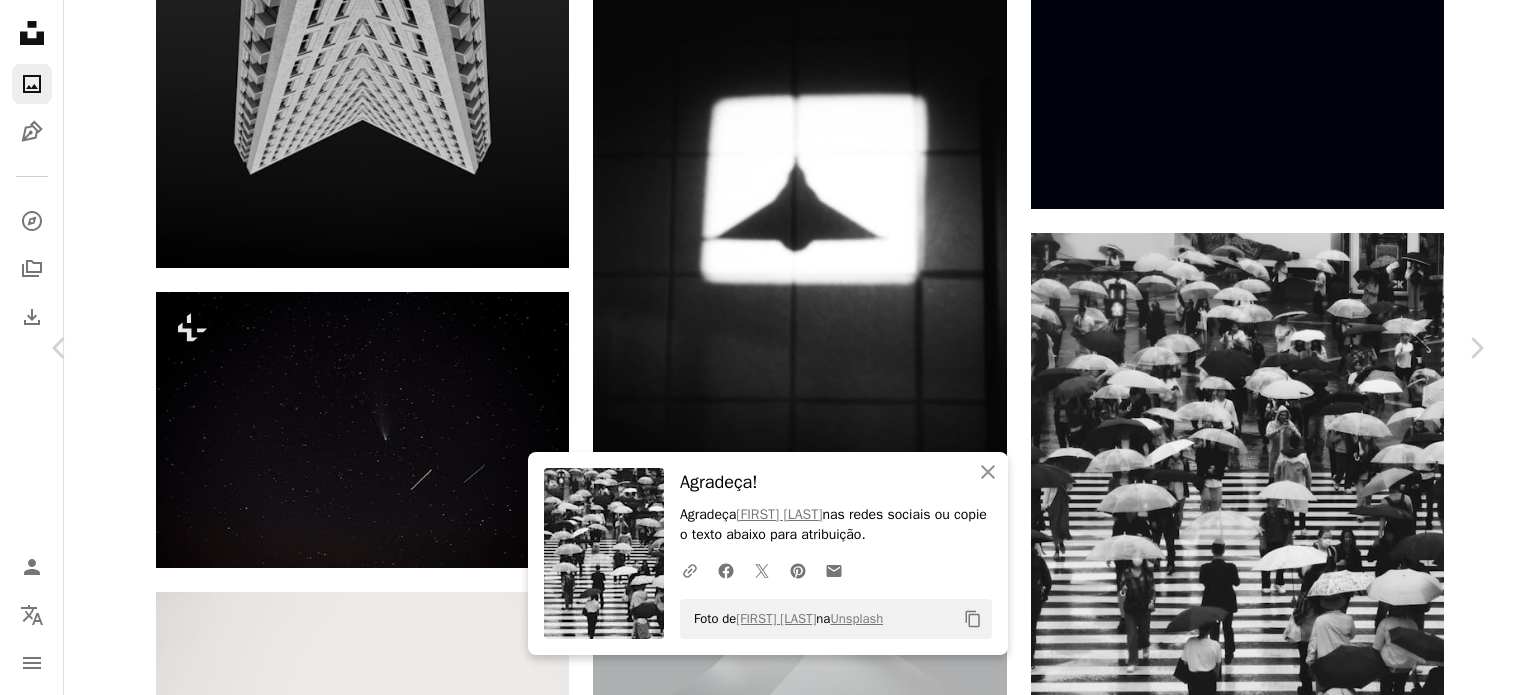 drag, startPoint x: 1503, startPoint y: 268, endPoint x: 1398, endPoint y: 363, distance: 141.59802 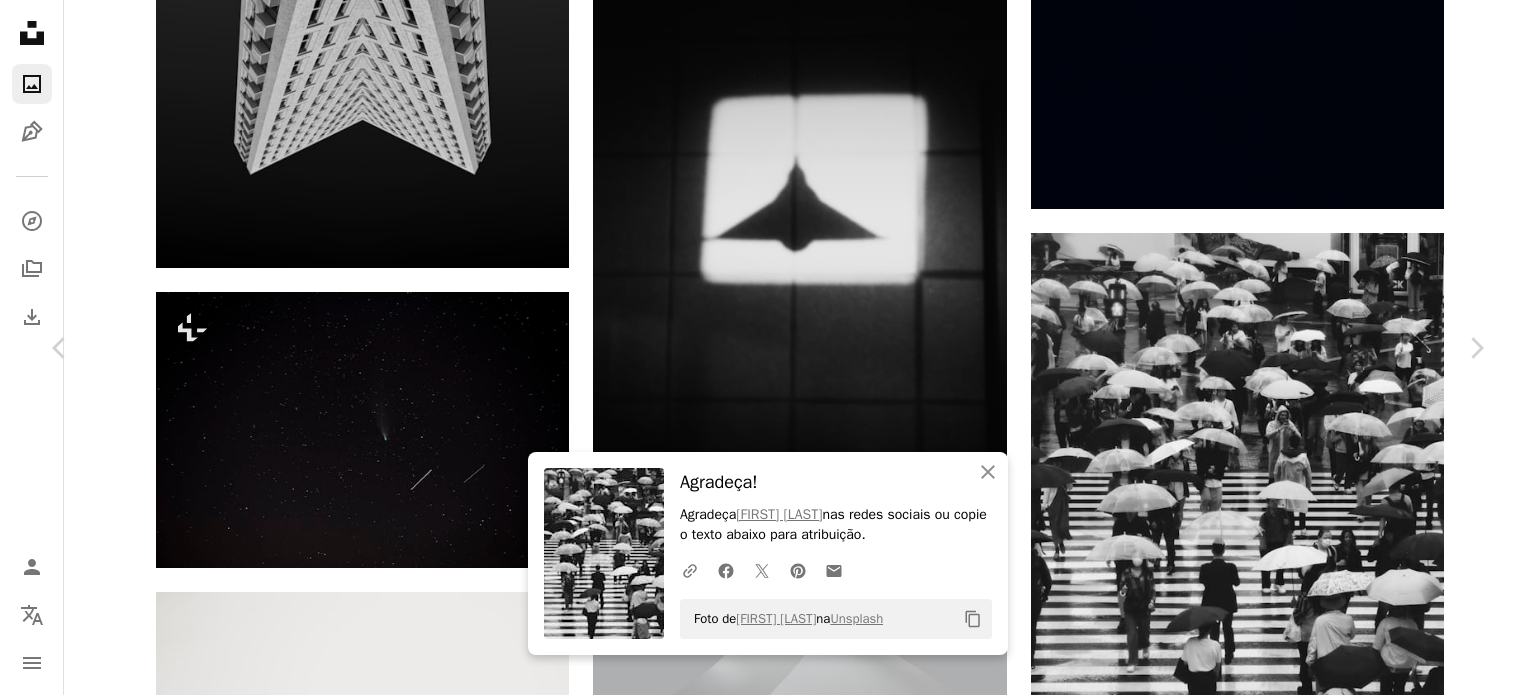 click on "An X shape Chevron left Chevron right An X shape Fechar Agradeça! Agradeça  [FIRST] [LAST]  nas redes sociais ou copie o texto abaixo para atribuição. A URL sharing icon (chains) Facebook icon X (formerly Twitter) icon Pinterest icon An envelope Foto de  [FIRST] [LAST]  na  Unsplash
Copy content [FIRST] [LAST] [USERNAME] A heart A plus sign Baixar gratuitamente Chevron down Zoom in Visualizações 21.143 Downloads 37 A forward-right arrow Compartilhar Info icon Informações More Actions A map marker Tokyo, [COUNTRY] Calendar outlined Publicada em  11 de junho de 2025 Camera Apple, iPhone 16 Pro Max Safety Uso gratuito sob a  Licença da Unsplash cidade Japão Tóquio rua fotografia de rua Padrões Shibuya encruzilhada travessia homem humano caminho adulto macho saco sapato guarda-chuva acessório asfalto Imagens gratuitas Pesquise imagens premium relacionadas na iStock  |  Economize 20% com o código UNSPLASH20 Ver mais na iStock  ↗ Imagens relacionadas A heart A plus sign [FIRST] [LAST]" at bounding box center (768, 5479) 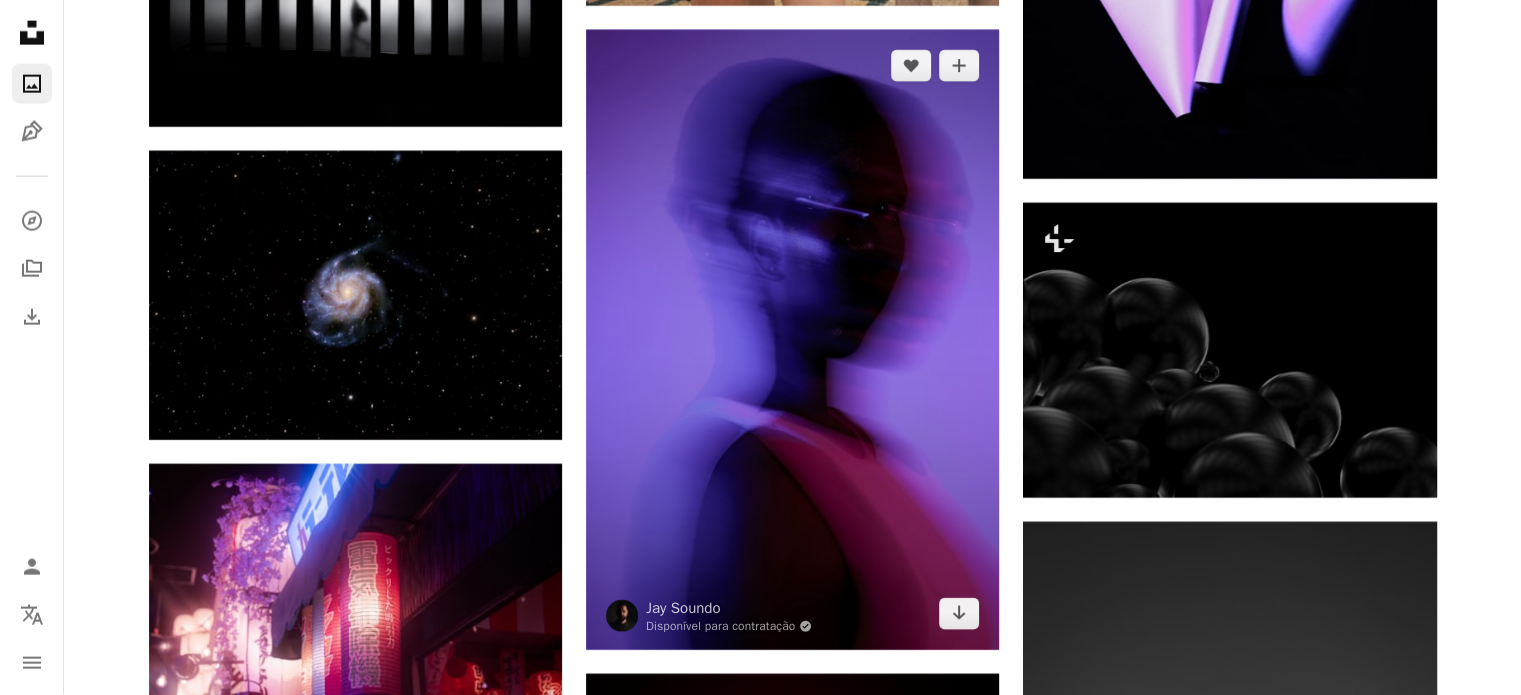 scroll, scrollTop: 4732, scrollLeft: 0, axis: vertical 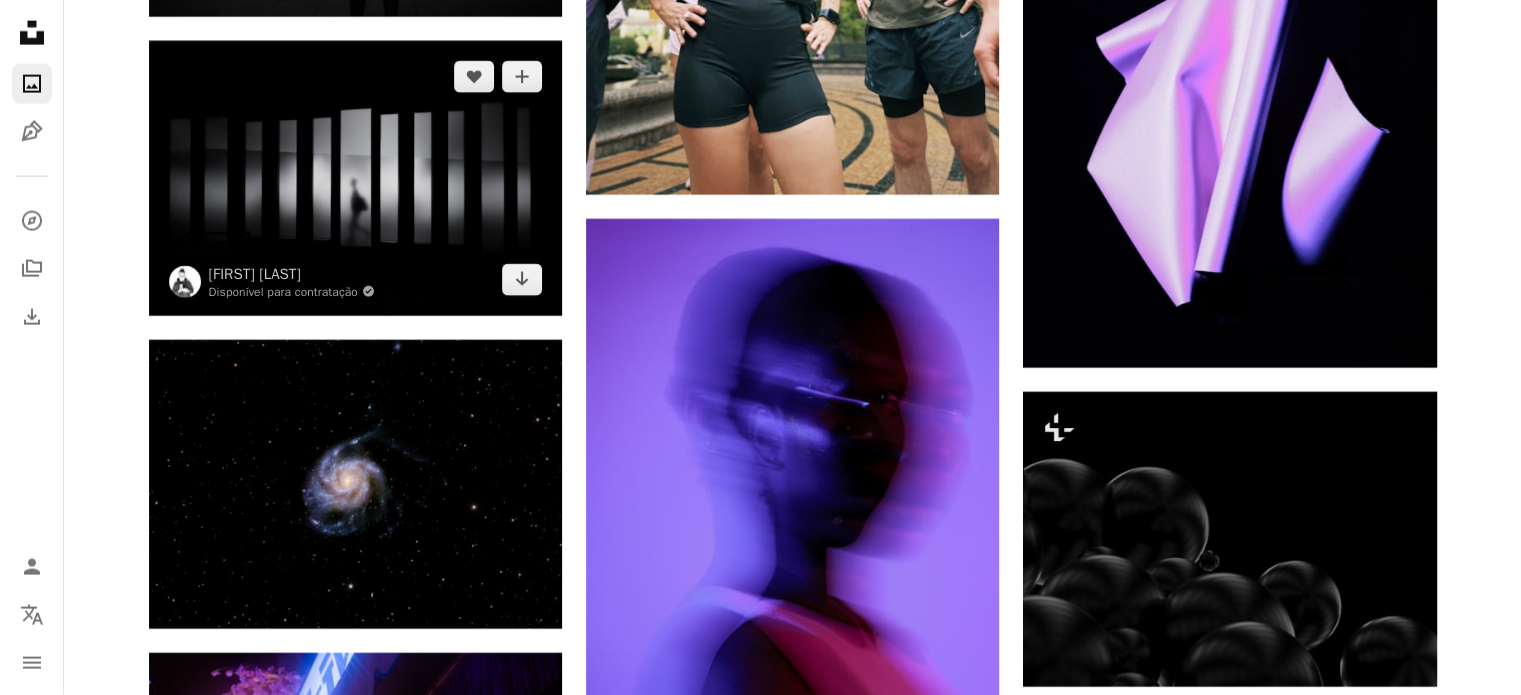 click at bounding box center [355, 178] 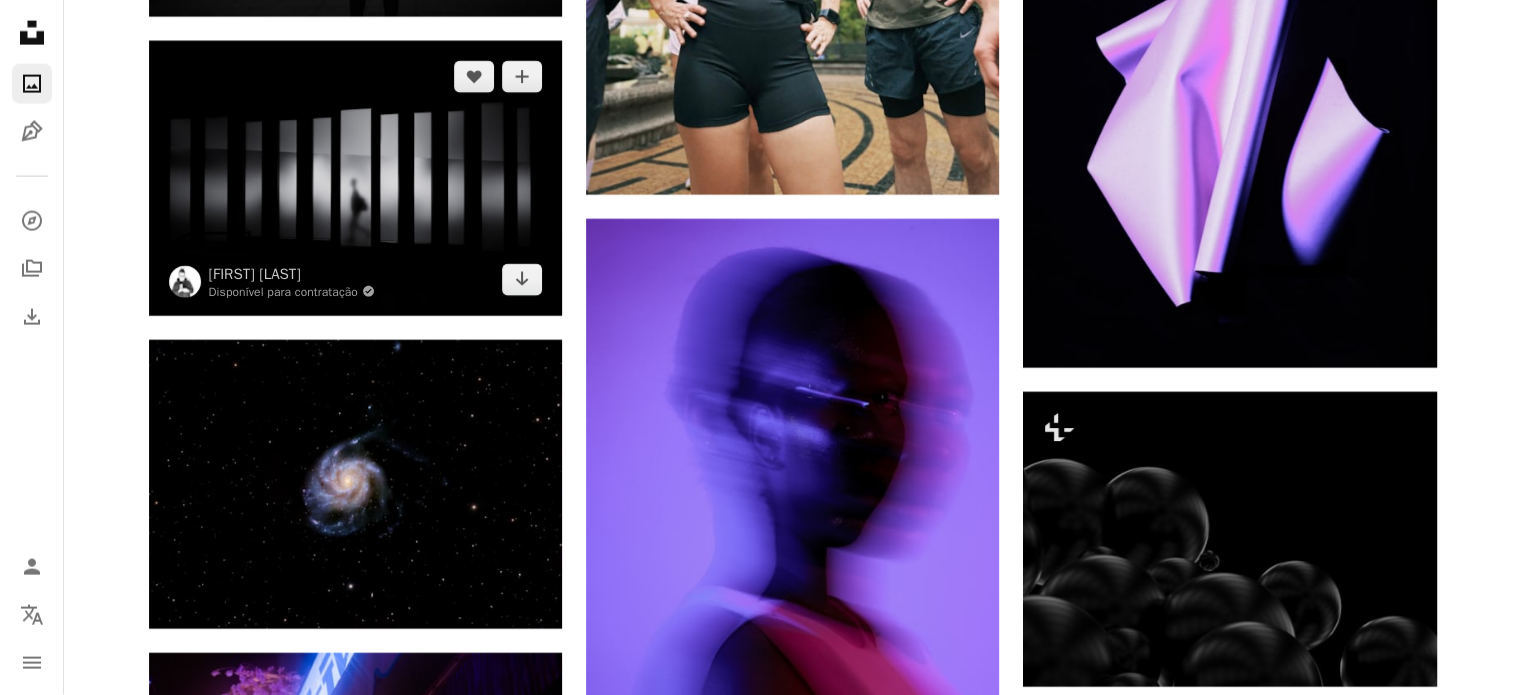 click at bounding box center [355, 178] 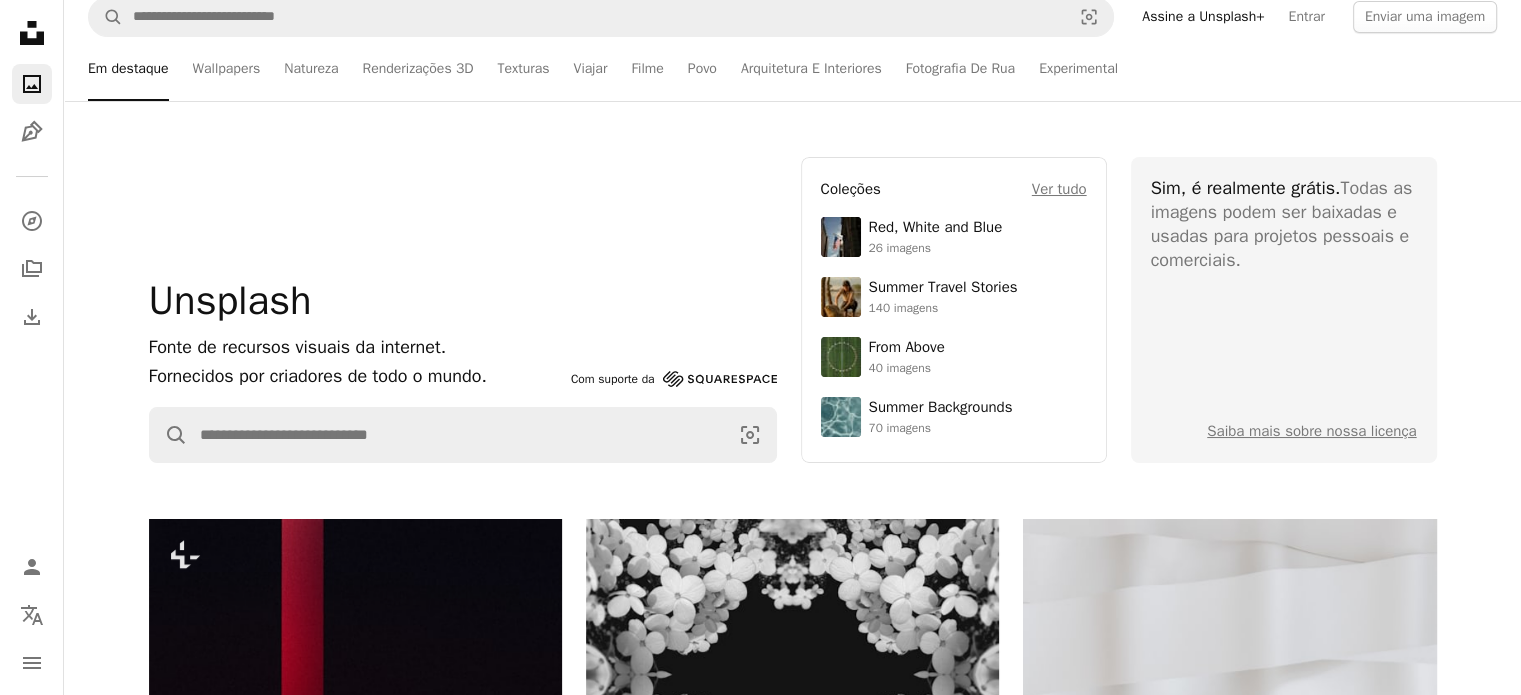 scroll, scrollTop: 0, scrollLeft: 0, axis: both 